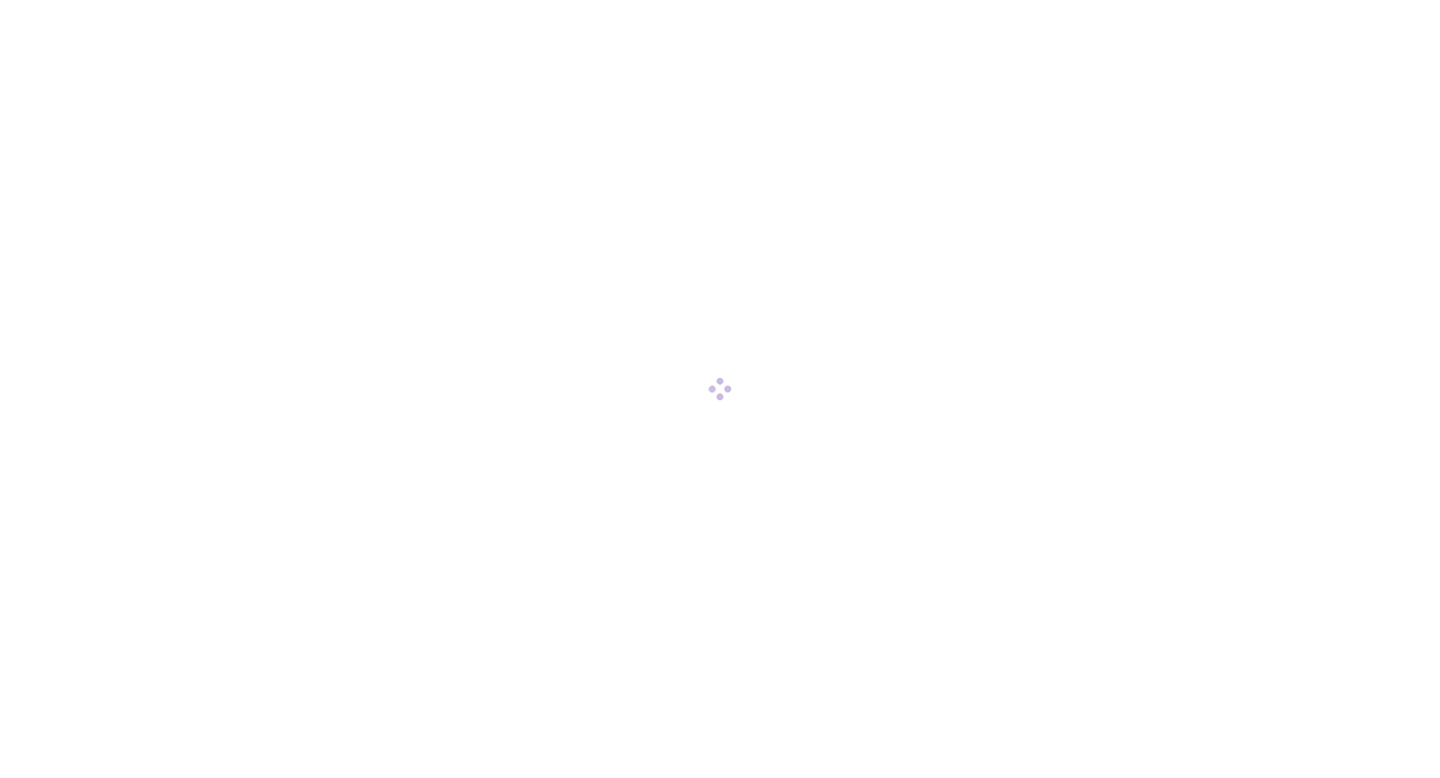 scroll, scrollTop: 0, scrollLeft: 0, axis: both 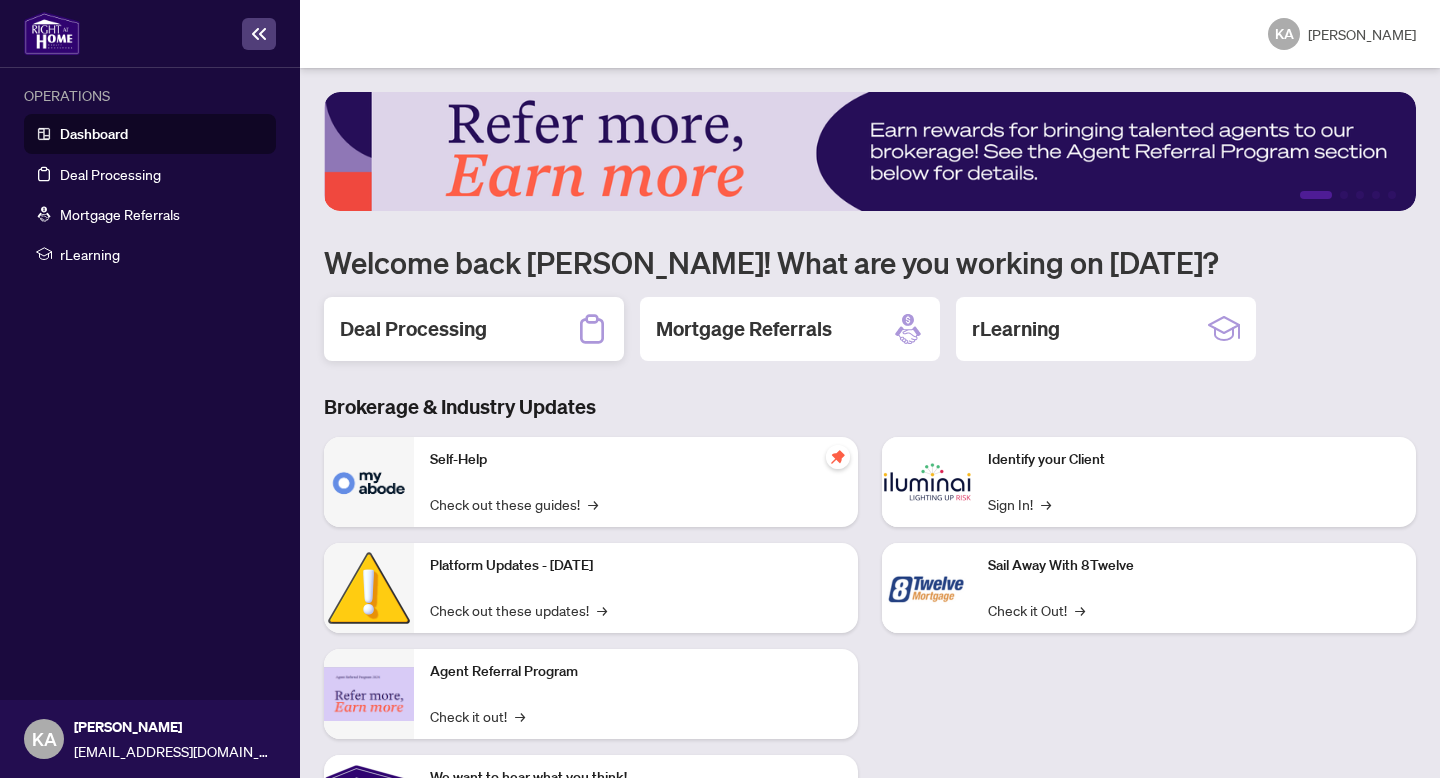 click on "Deal Processing" at bounding box center [413, 329] 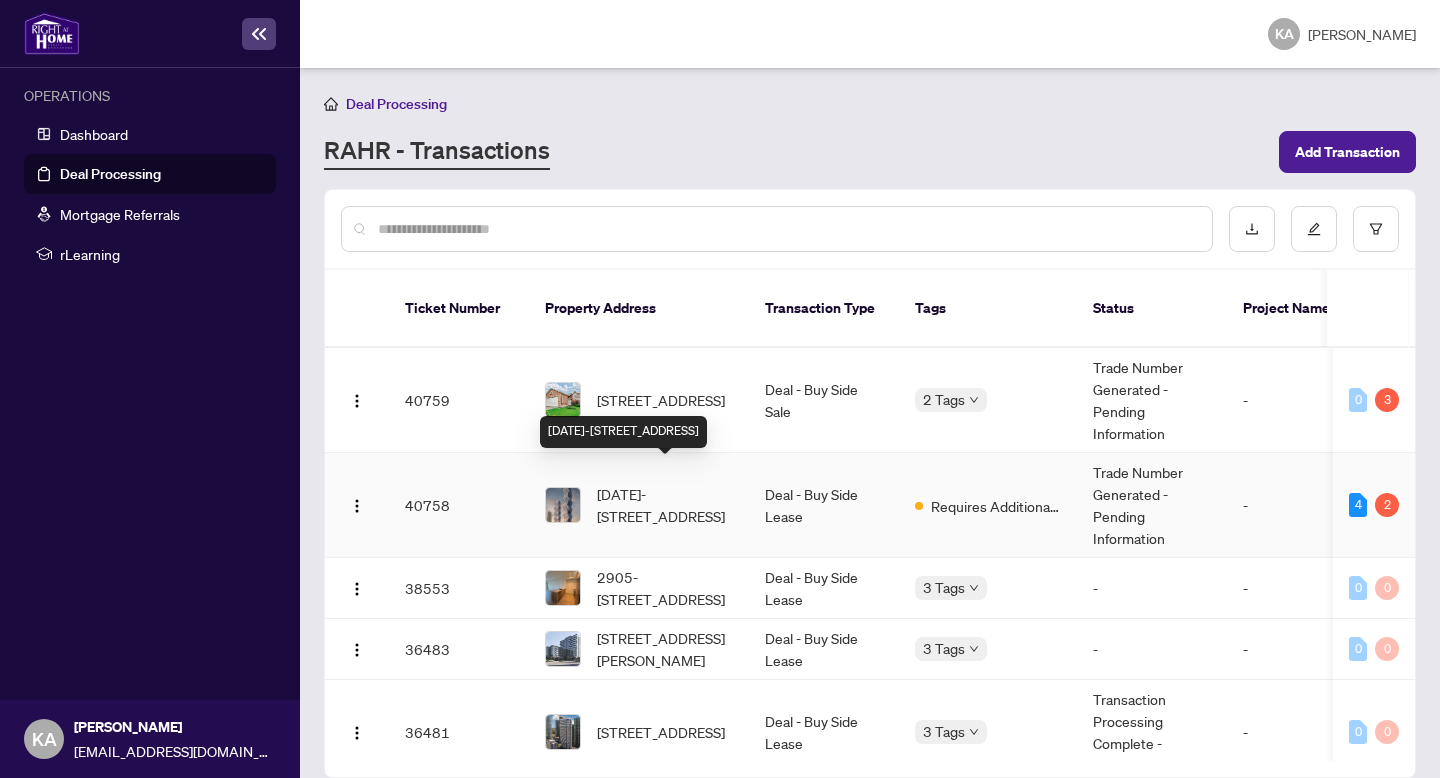 click on "[DATE]-[STREET_ADDRESS]" at bounding box center [665, 505] 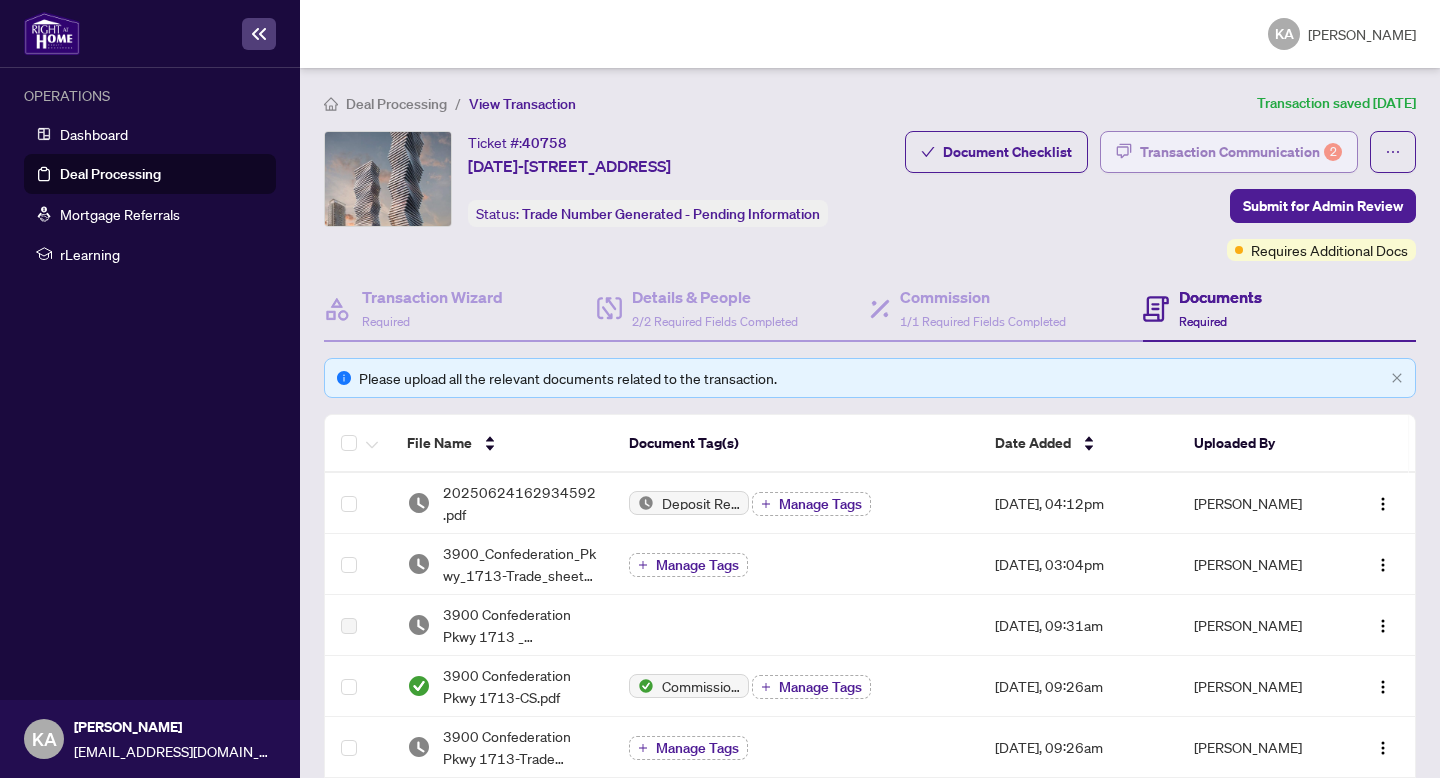 click on "Transaction Communication 2" at bounding box center [1241, 152] 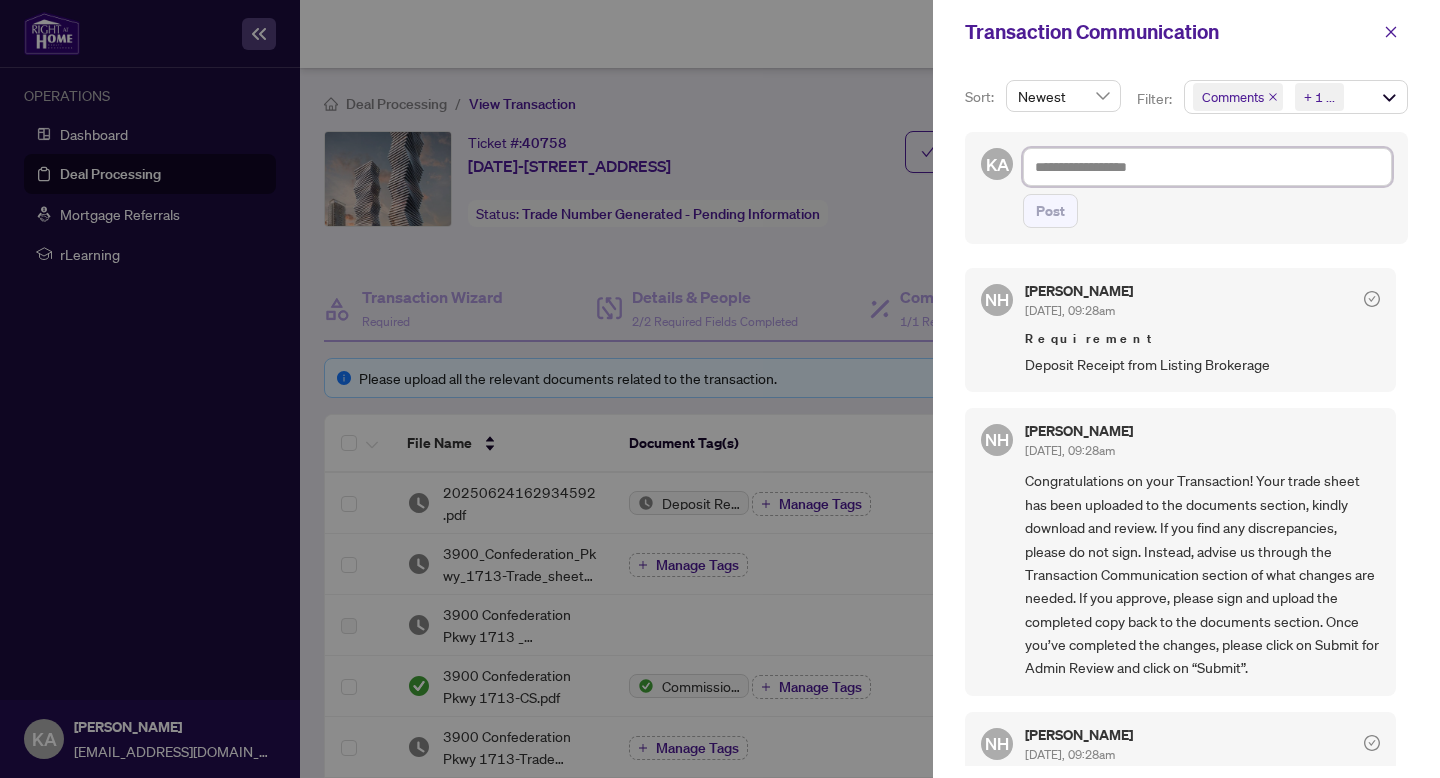 click at bounding box center [1207, 167] 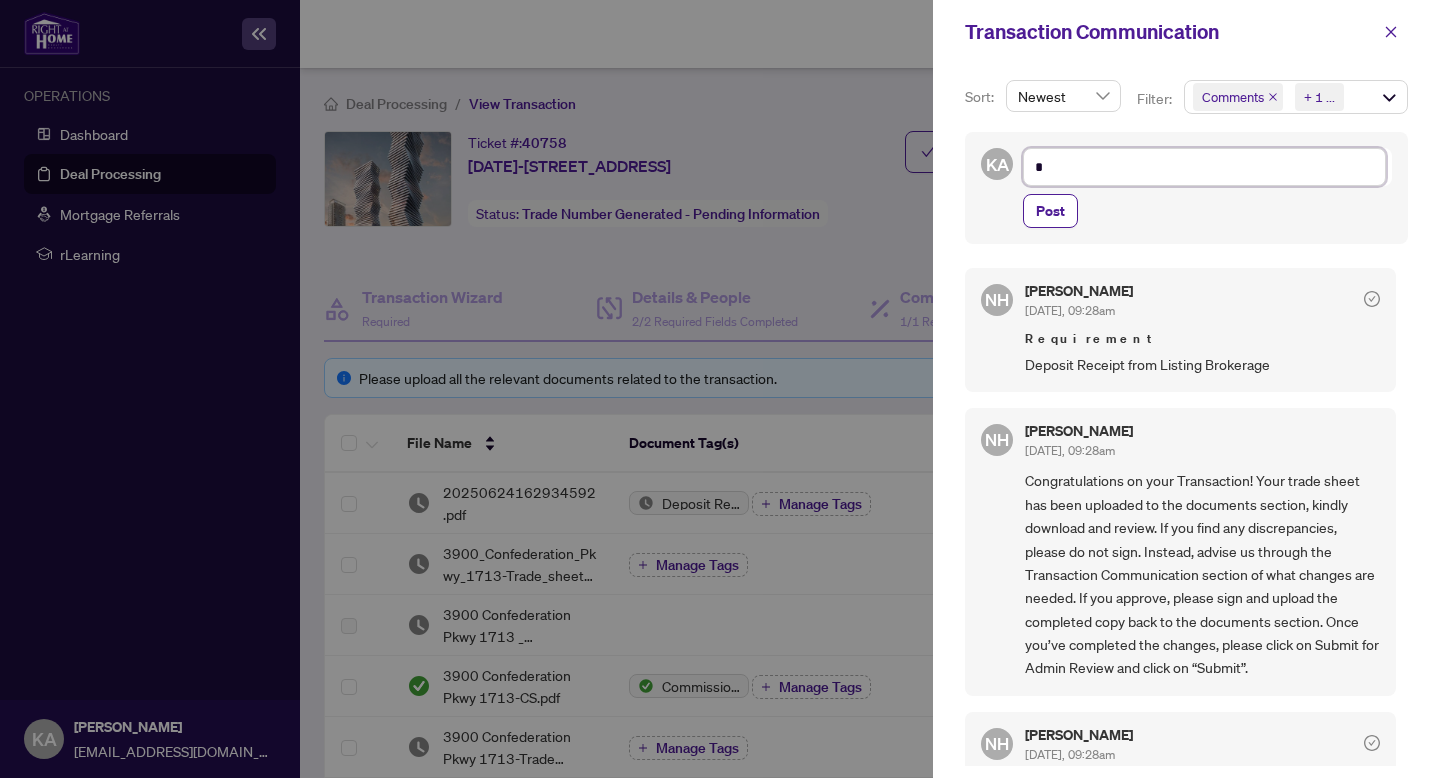 type on "**" 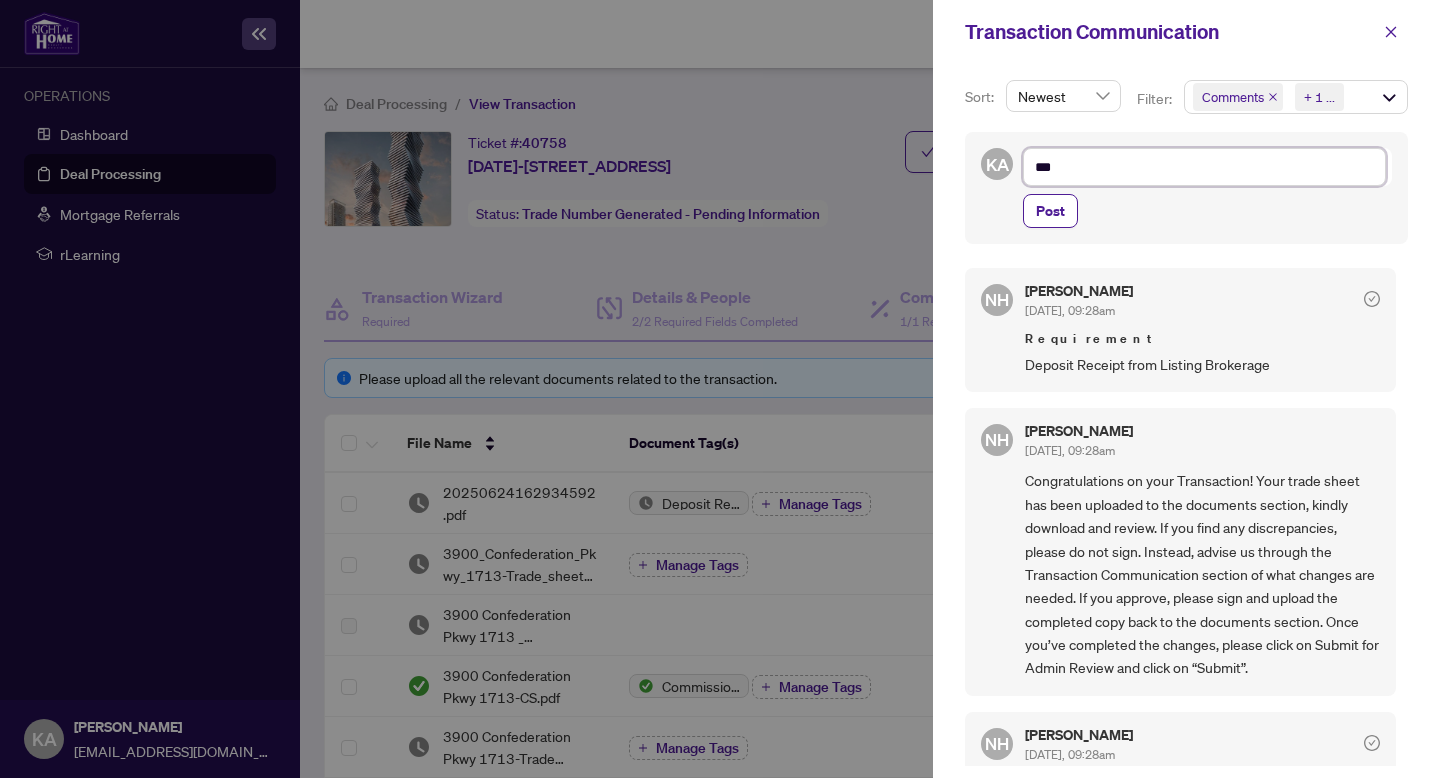 type on "****" 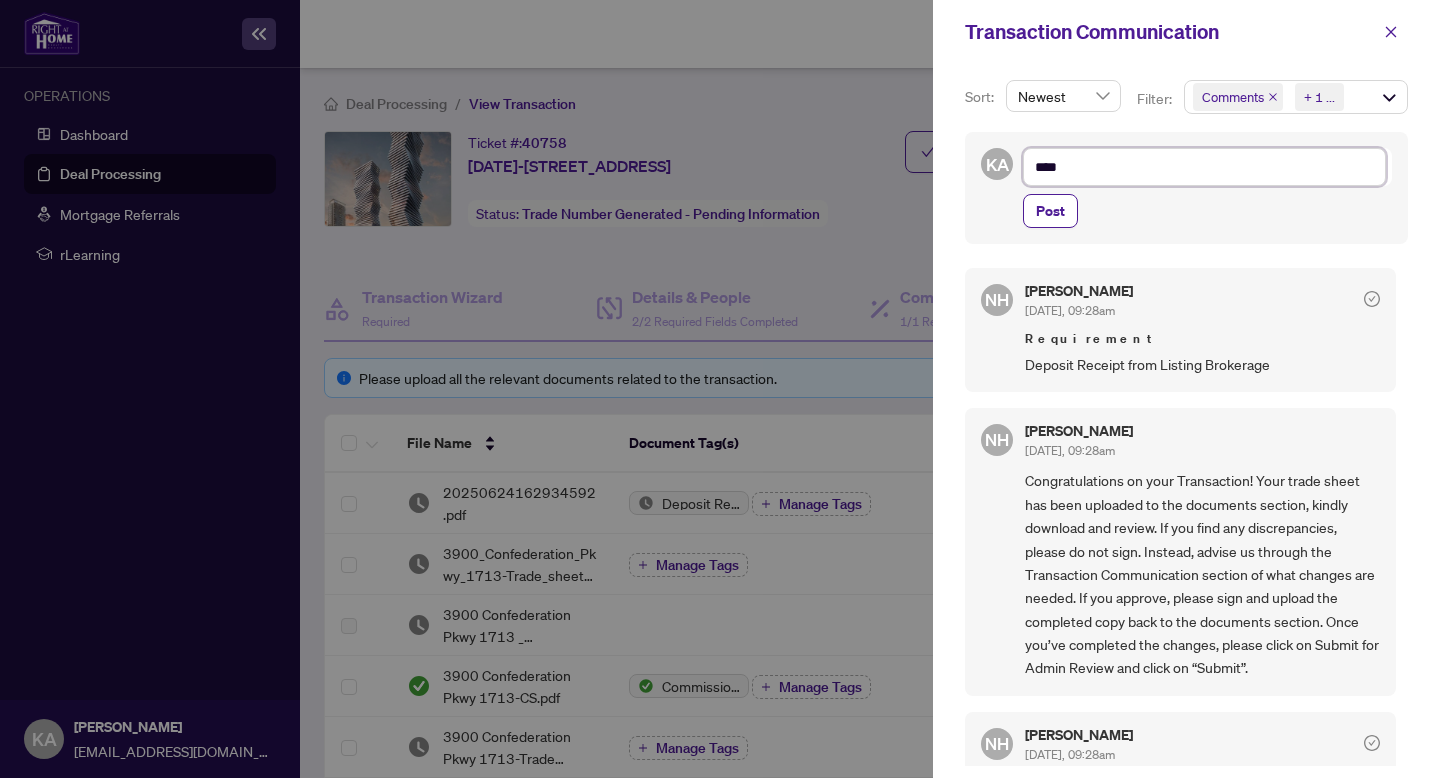 type on "*****" 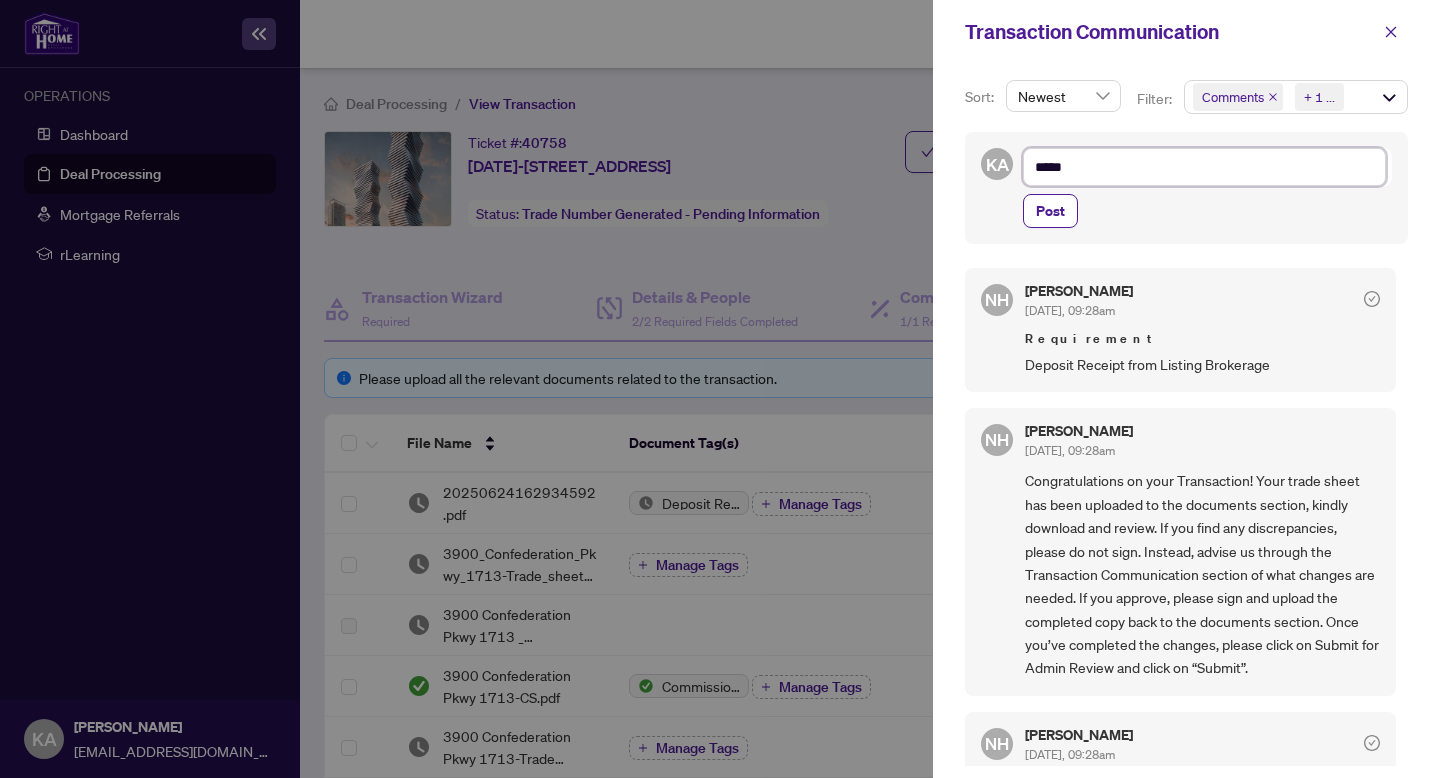 type on "*****" 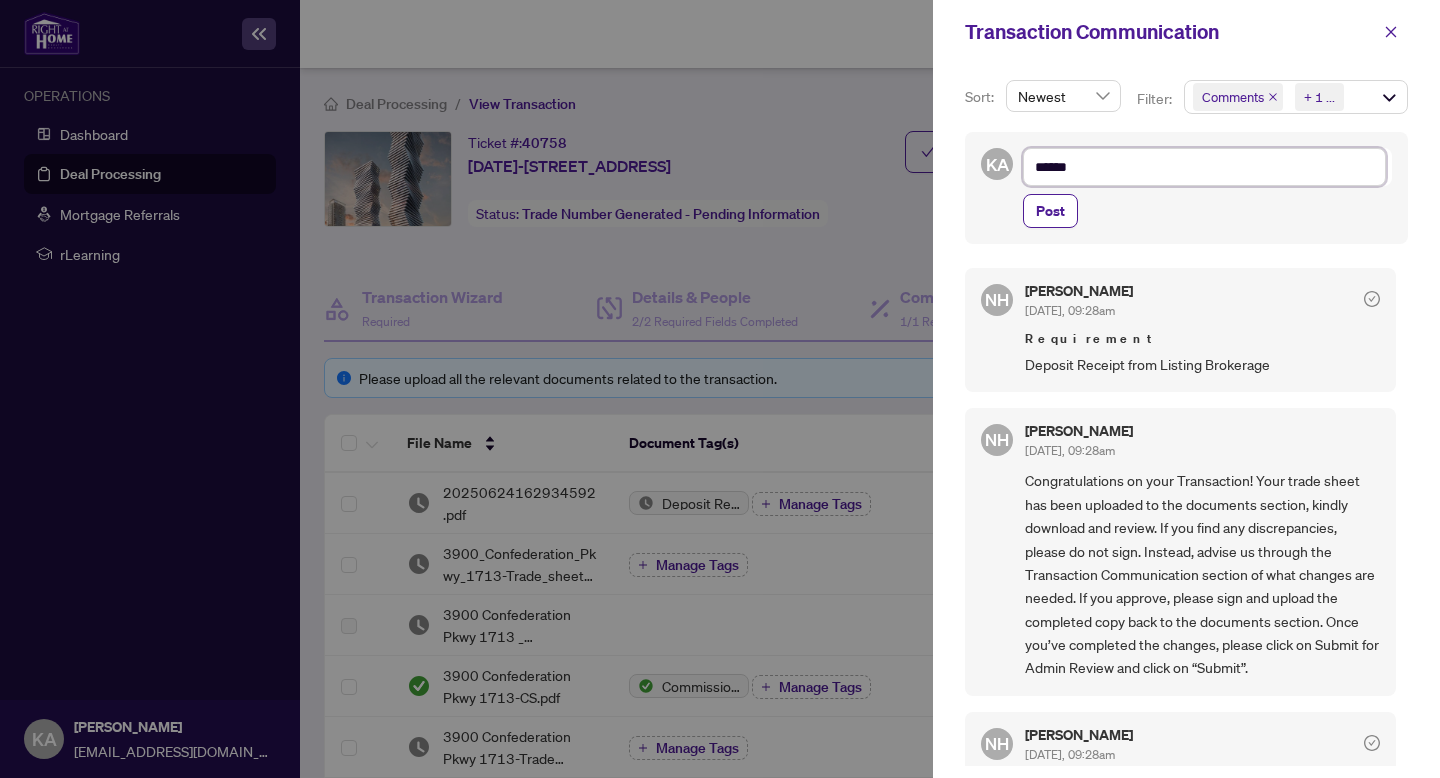 type on "*******" 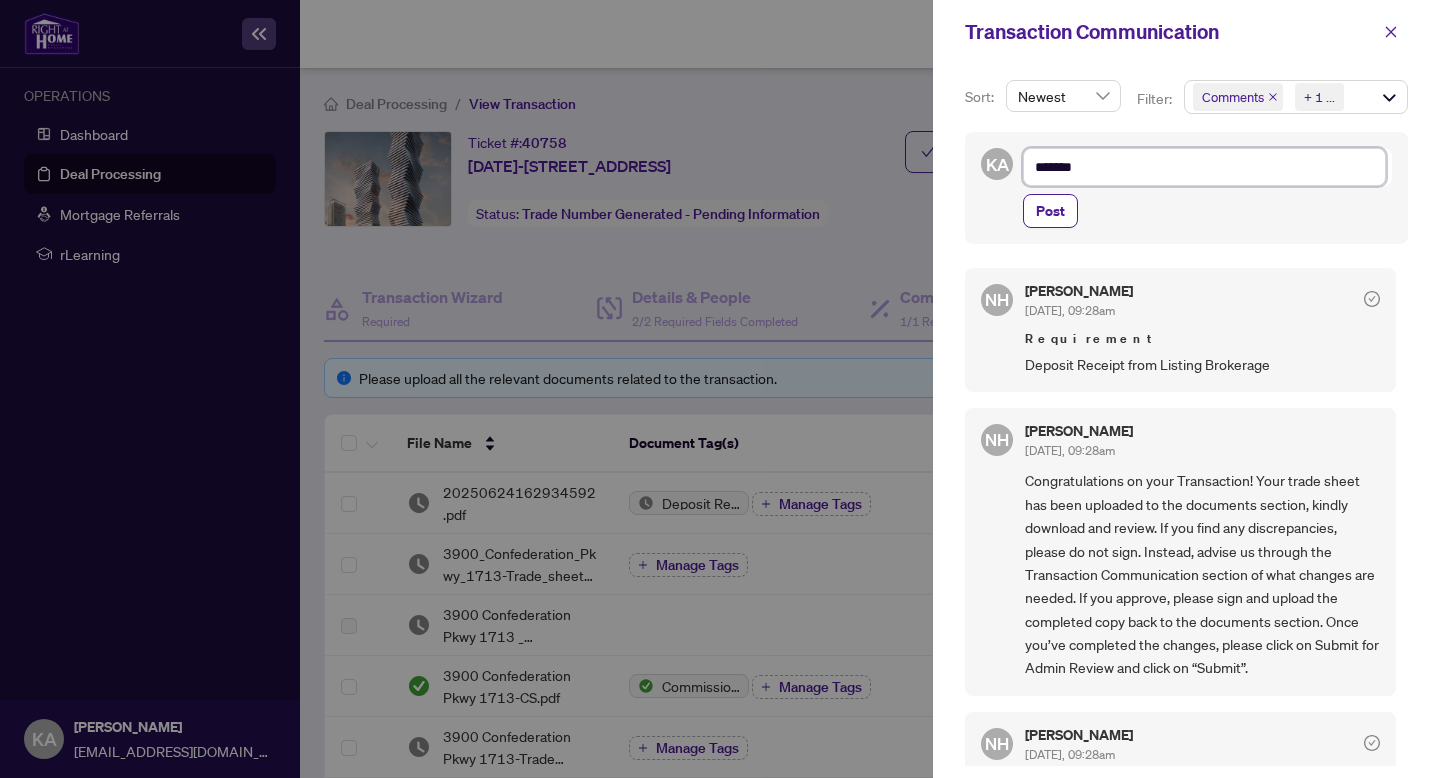 type on "********" 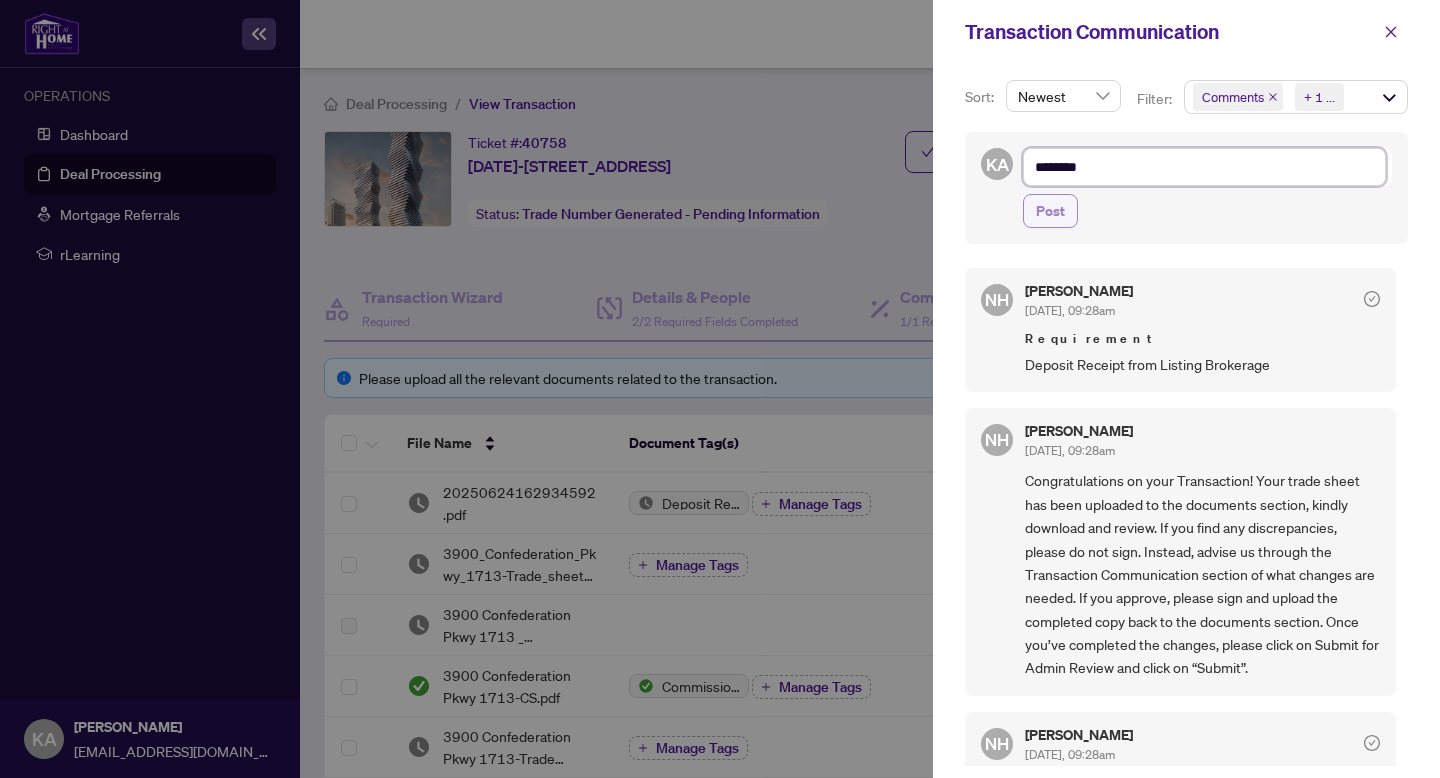 type on "********" 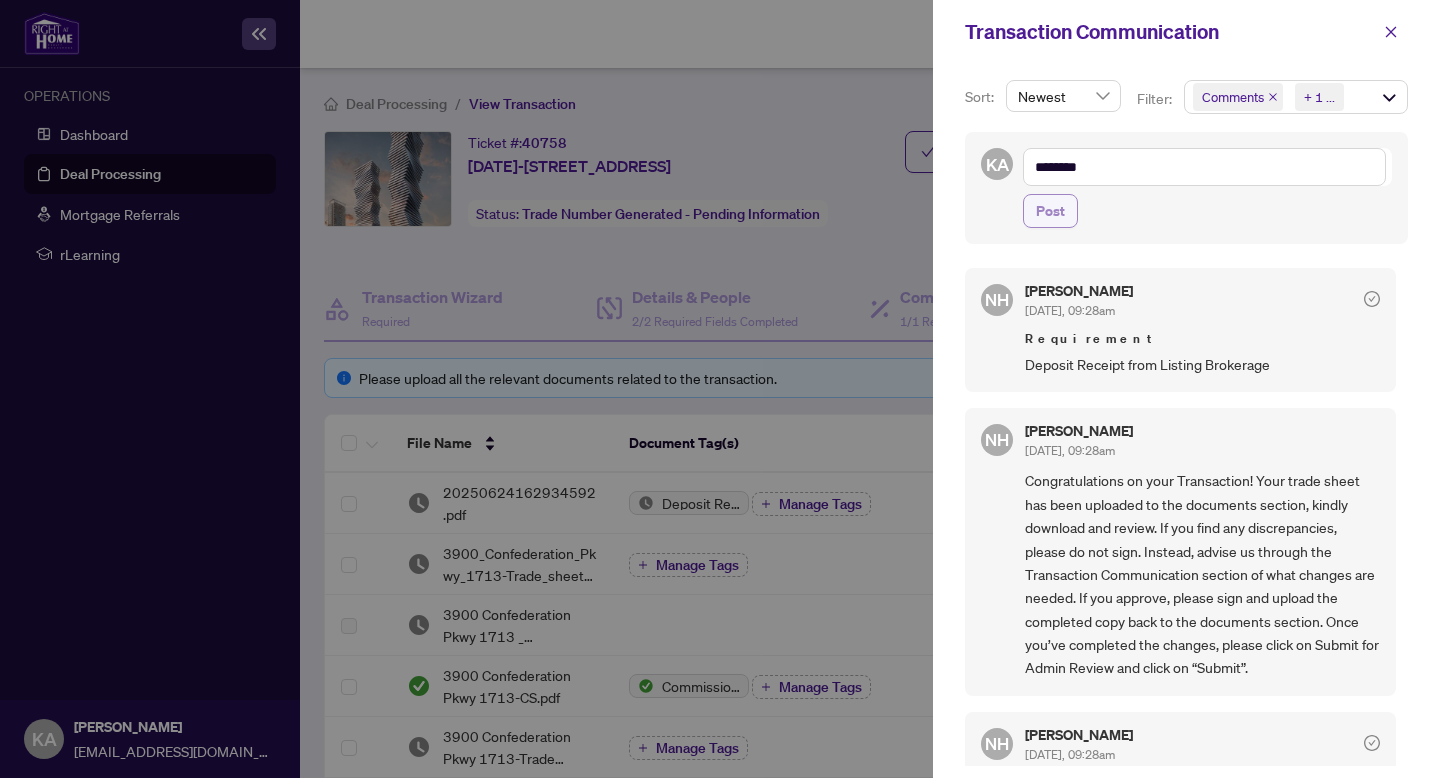 click on "Post" at bounding box center (1050, 211) 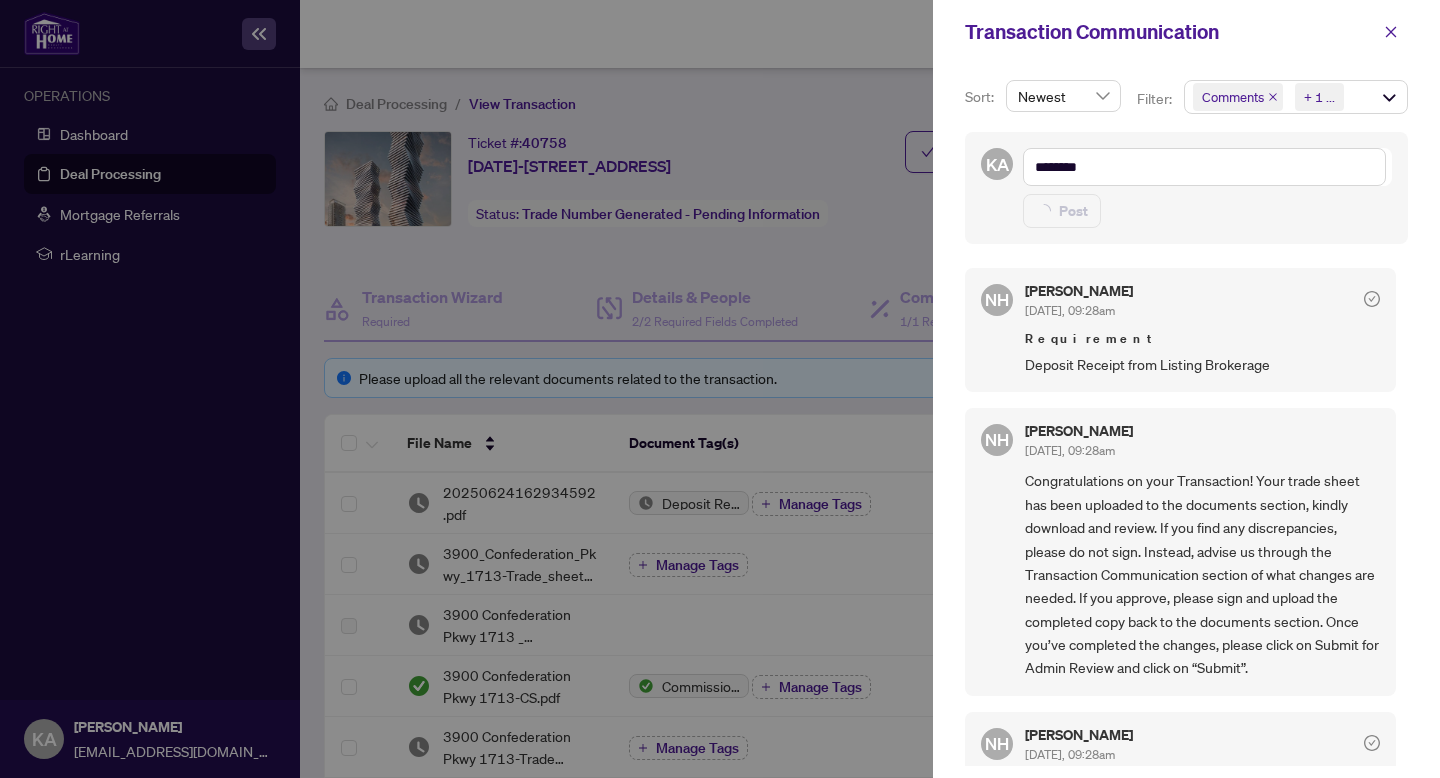 type 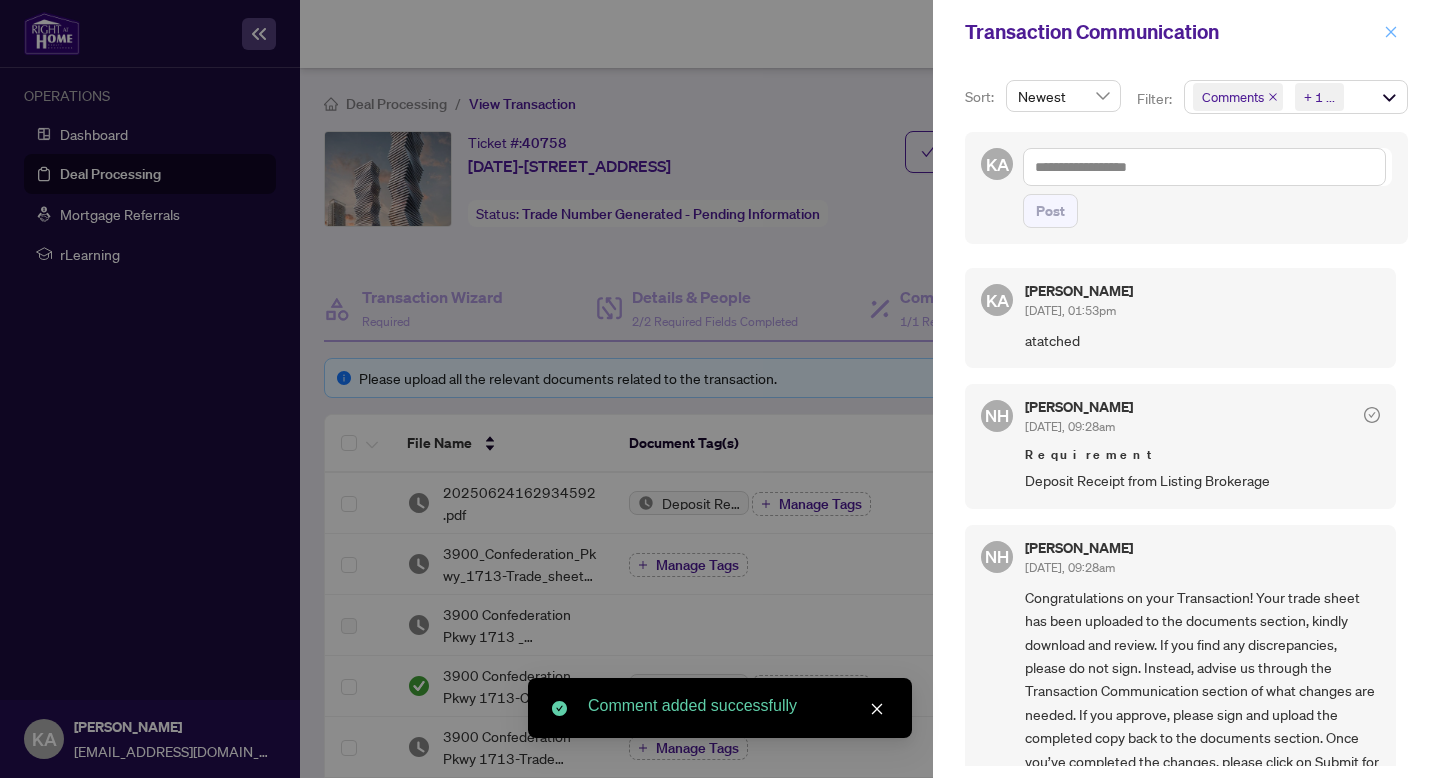 click 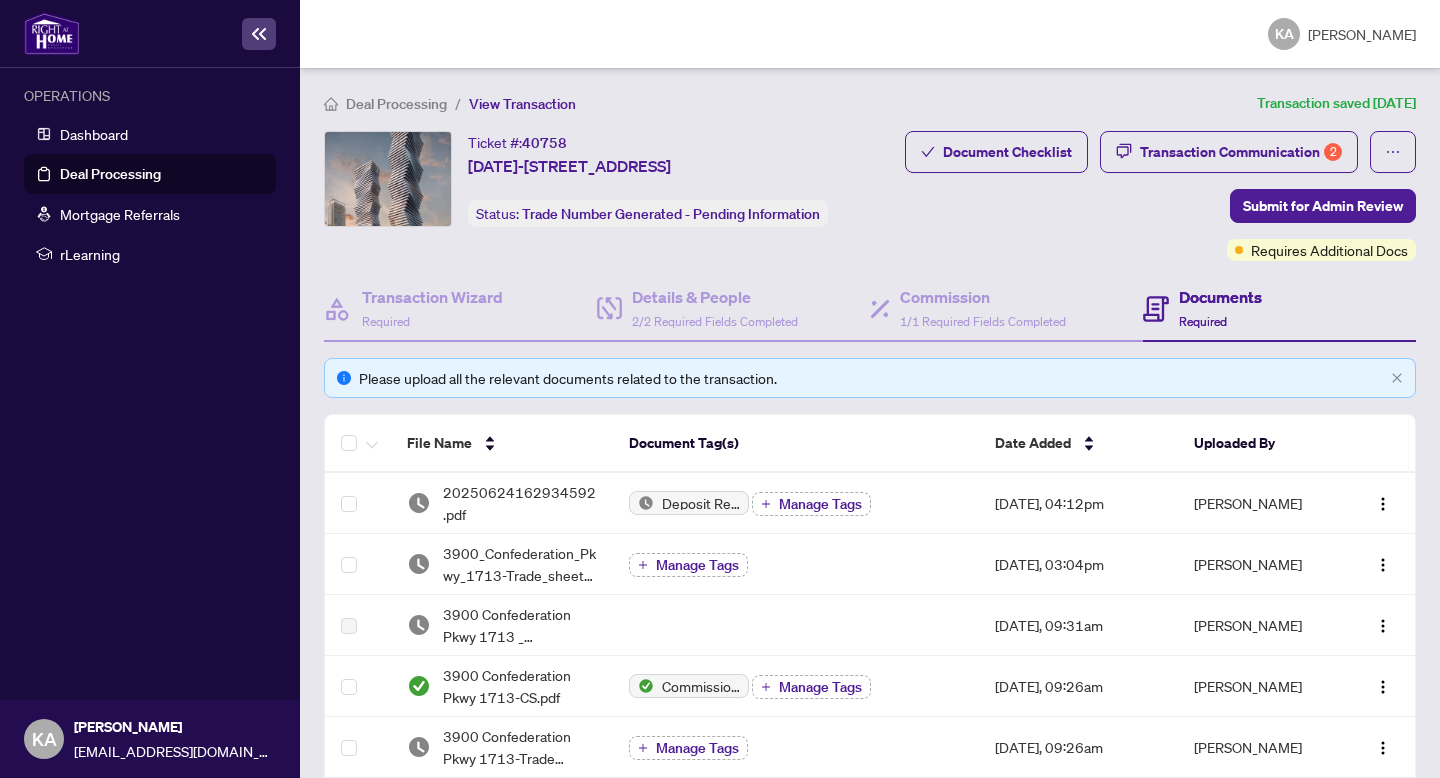 click on "Deal Processing / View Transaction Transaction saved   [DATE] Ticket #:  40758 [DATE]-[STREET_ADDRESS] Status:   Trade Number Generated - Pending Information Submit for Admin Review Document Checklist Transaction Communication 2 Submit for Admin Review Requires Additional Docs Transaction Wizard Required Details & People 2/2 Required Fields Completed Commission 1/1 Required Fields Completed Documents Required Please upload all the relevant documents related to the transaction. File Name Document Tag(s) Date Added Uploaded By             20250624162934592.pdf Deposit Receipt Manage Tags [DATE], 04:12pm [PERSON_NAME] 3900_Confederation_Pkwy_1713-Trade_sheet-Khushboo_signed.pdf Manage Tags [DATE], 03:04pm [PERSON_NAME] 3900 Confederation Pkwy 1713 _ REALM.pdf [DATE], 09:31am [PERSON_NAME] 3900 Confederation Pkwy 1713-CS.pdf Commission Statement Sent to Listing Brokerage Manage Tags [DATE], 09:26am [PERSON_NAME] Manage Tags [PERSON_NAME]" at bounding box center (870, 423) 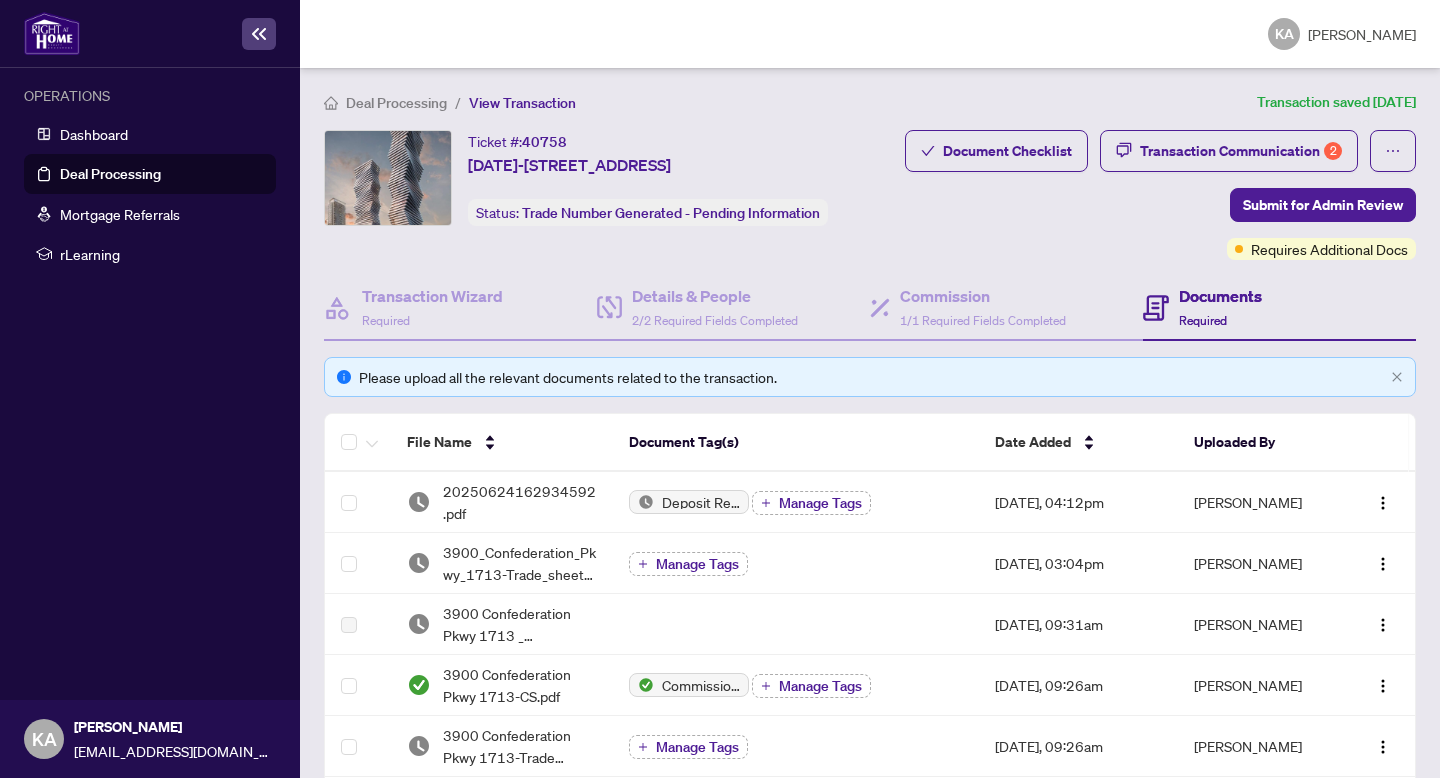 scroll, scrollTop: 0, scrollLeft: 0, axis: both 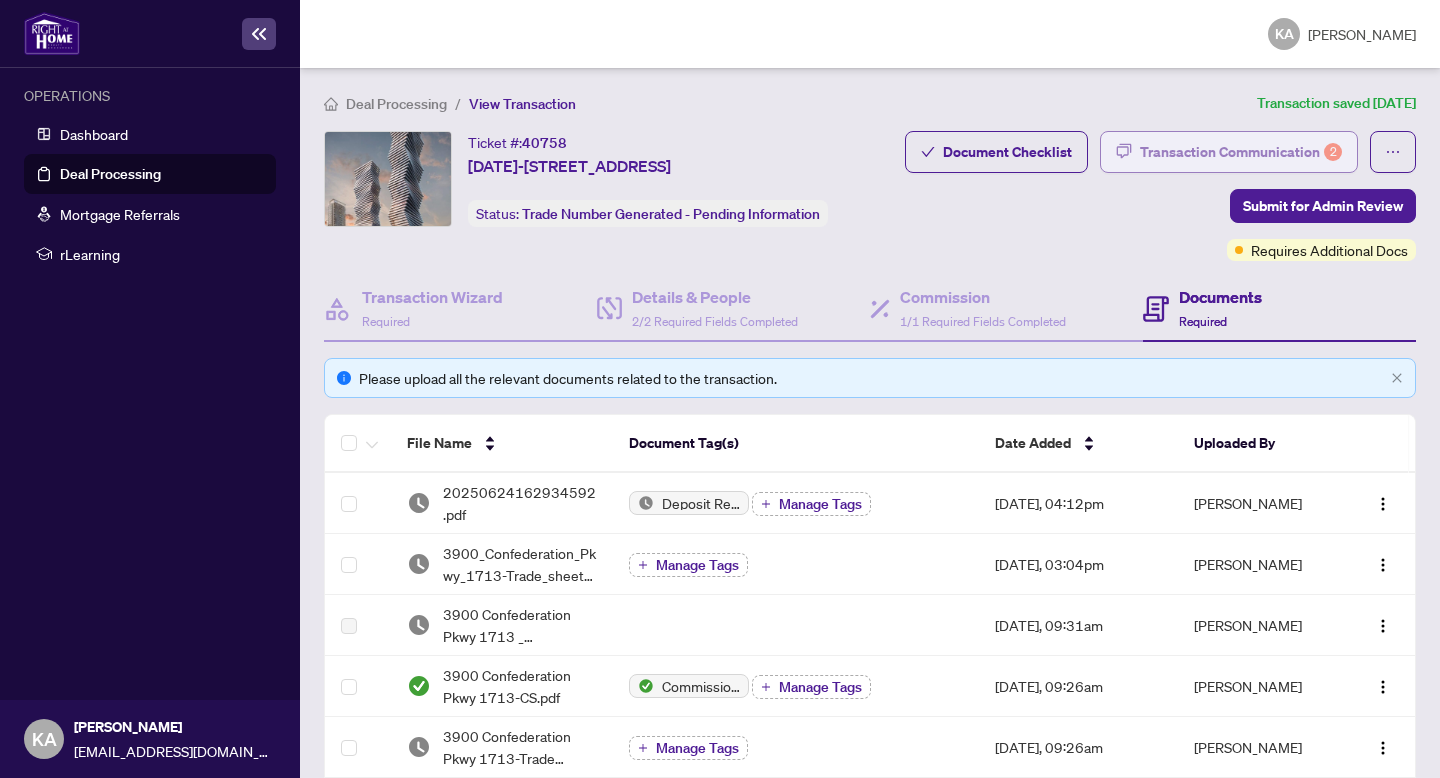 click on "Transaction Communication 2" at bounding box center (1241, 152) 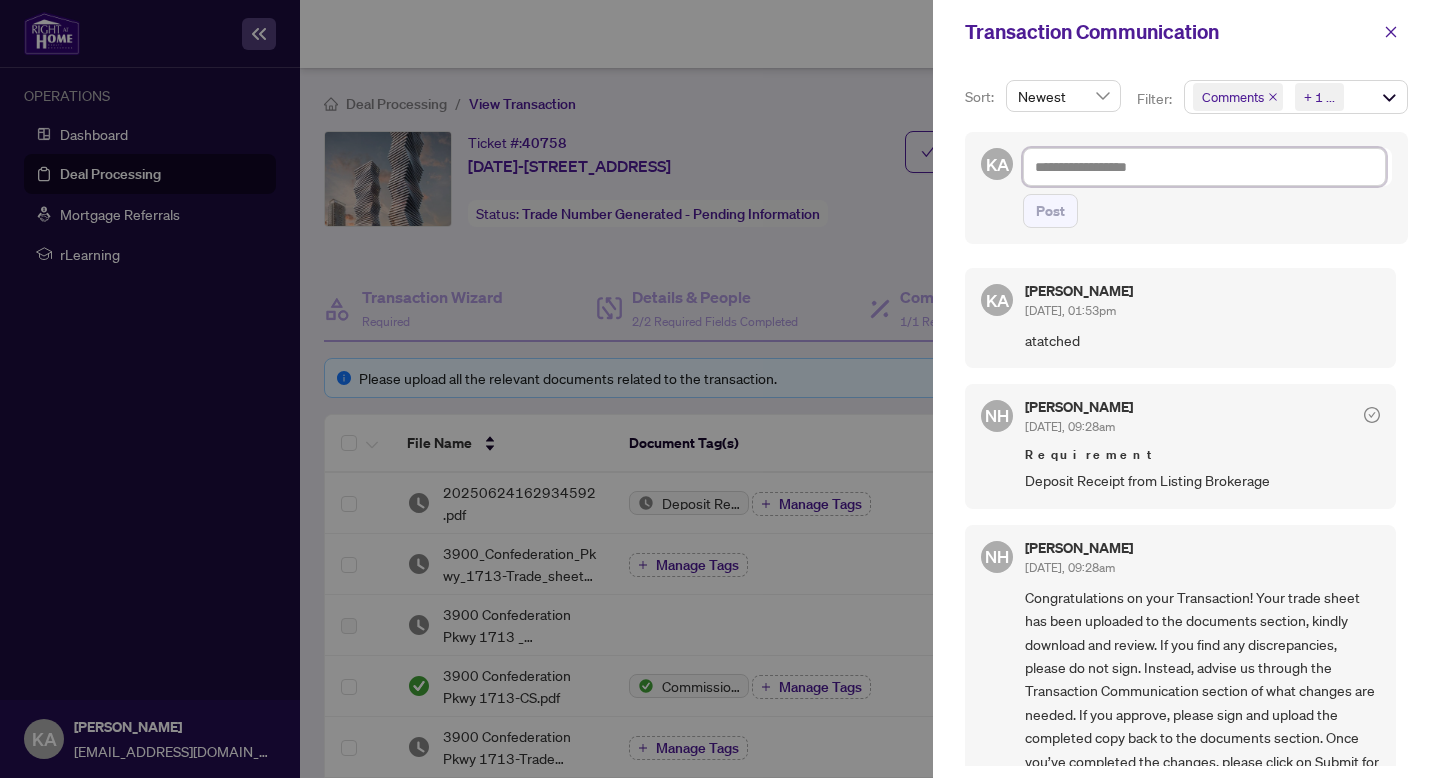 click at bounding box center (1204, 167) 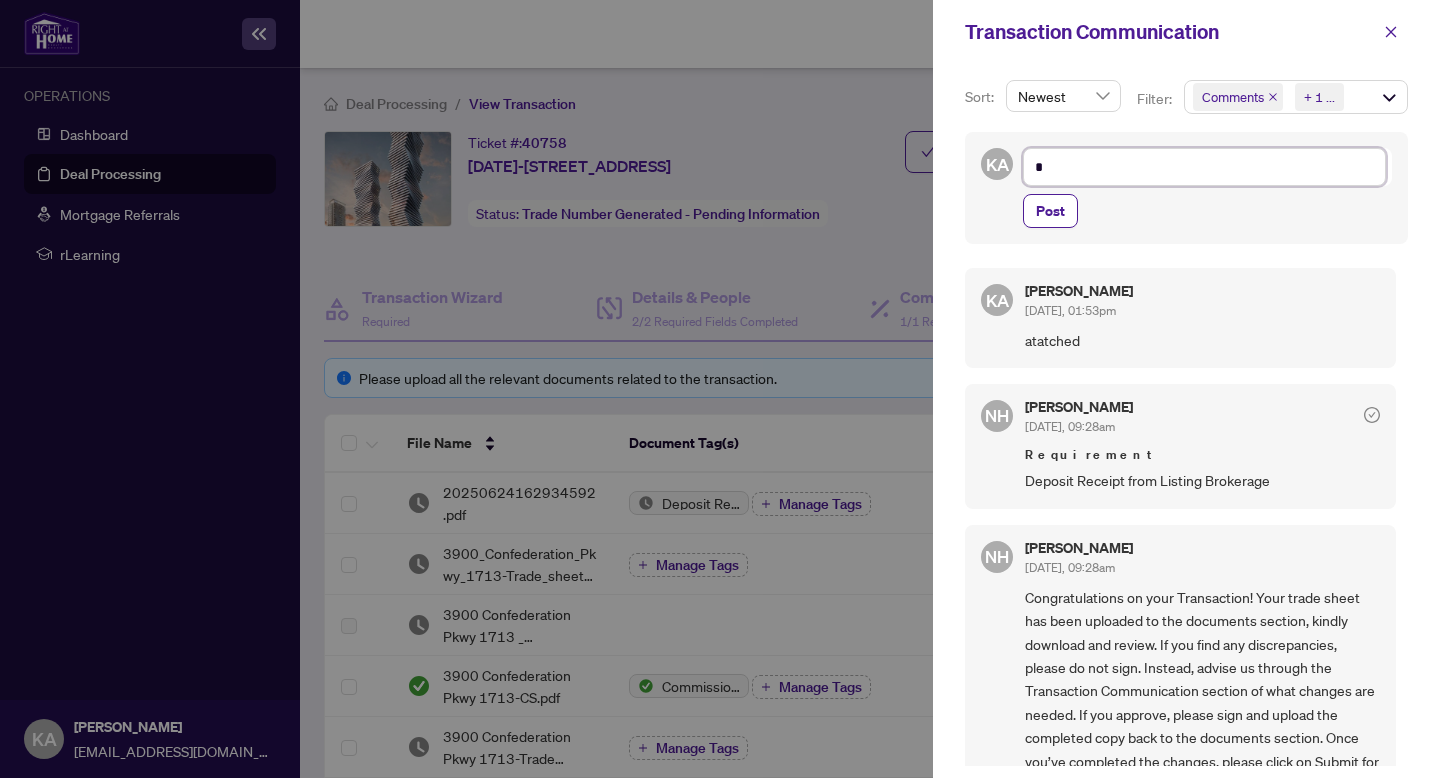 type on "**" 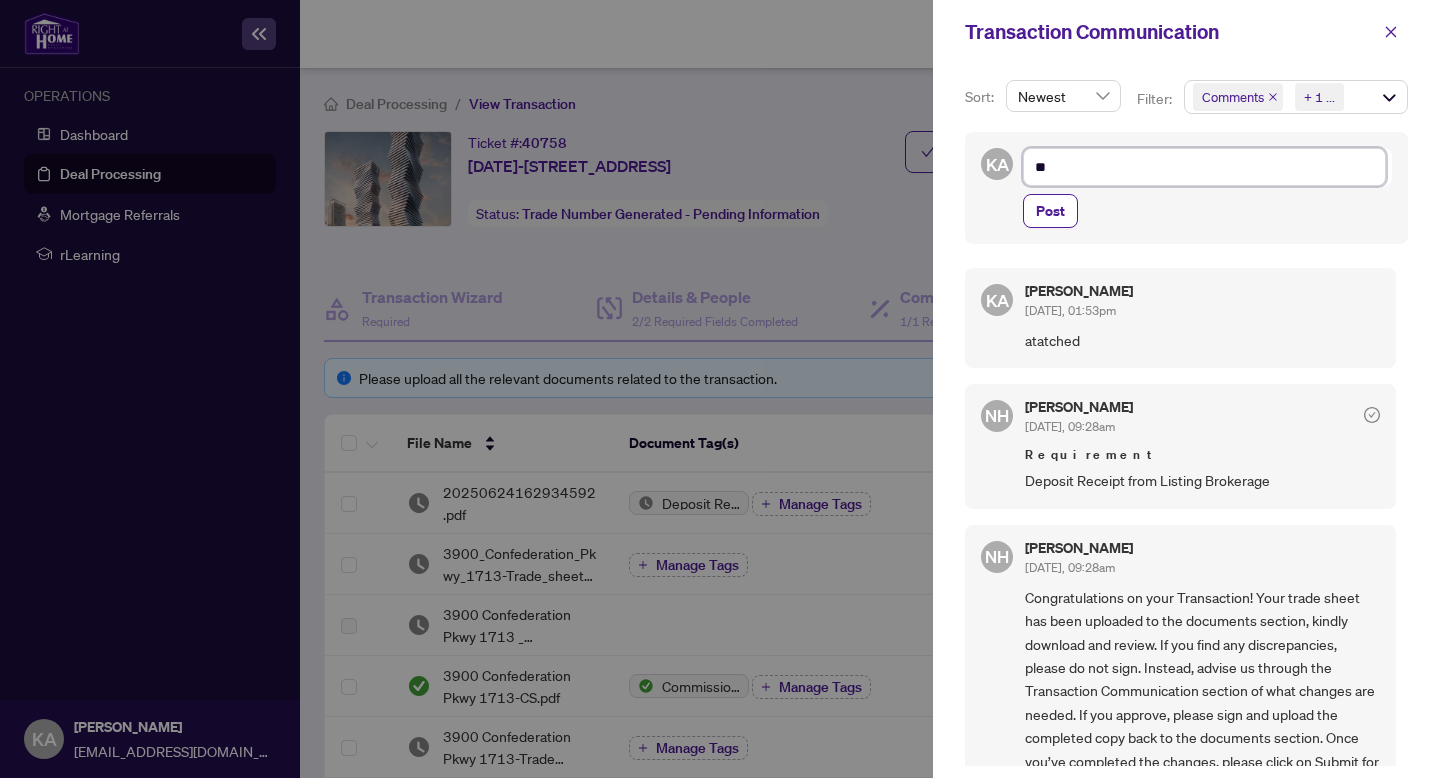 type on "***" 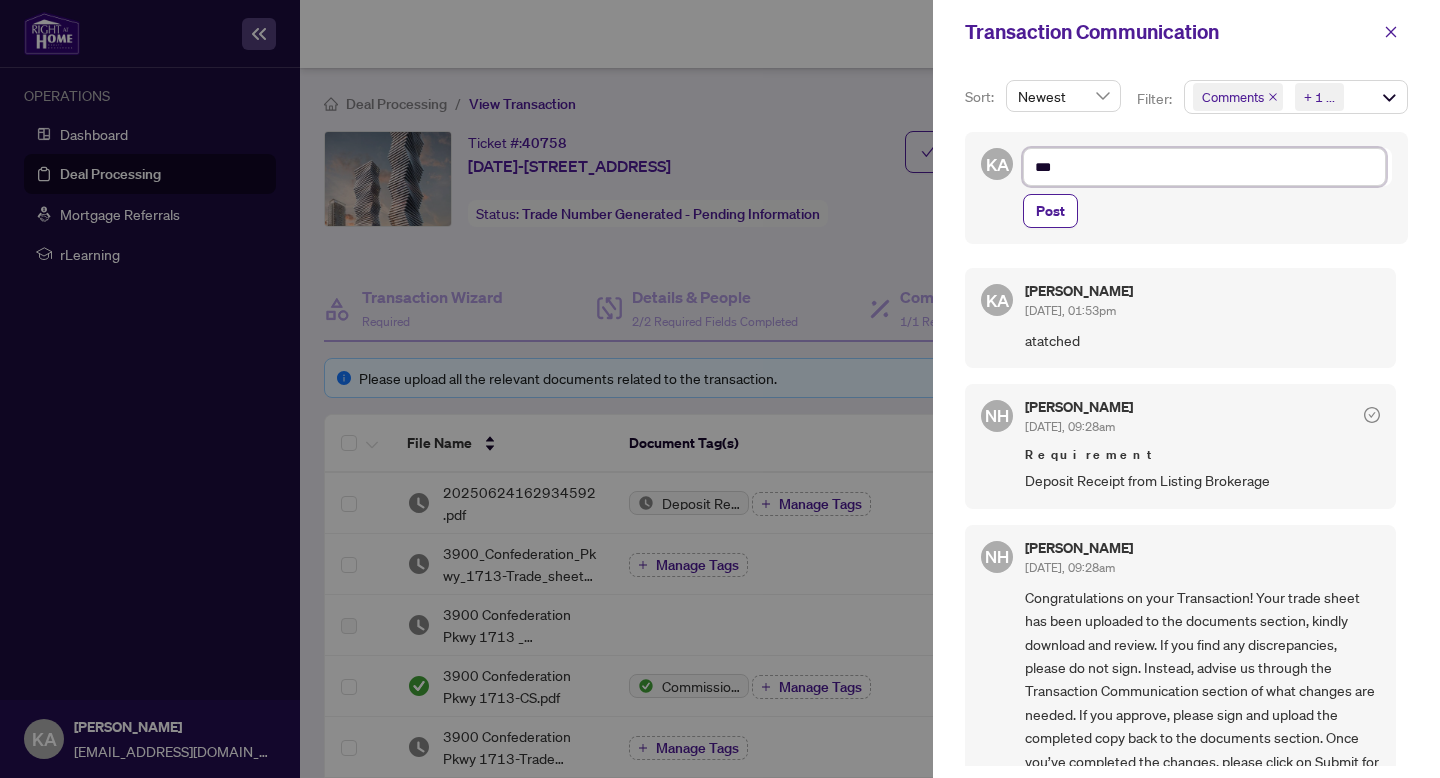 type on "***" 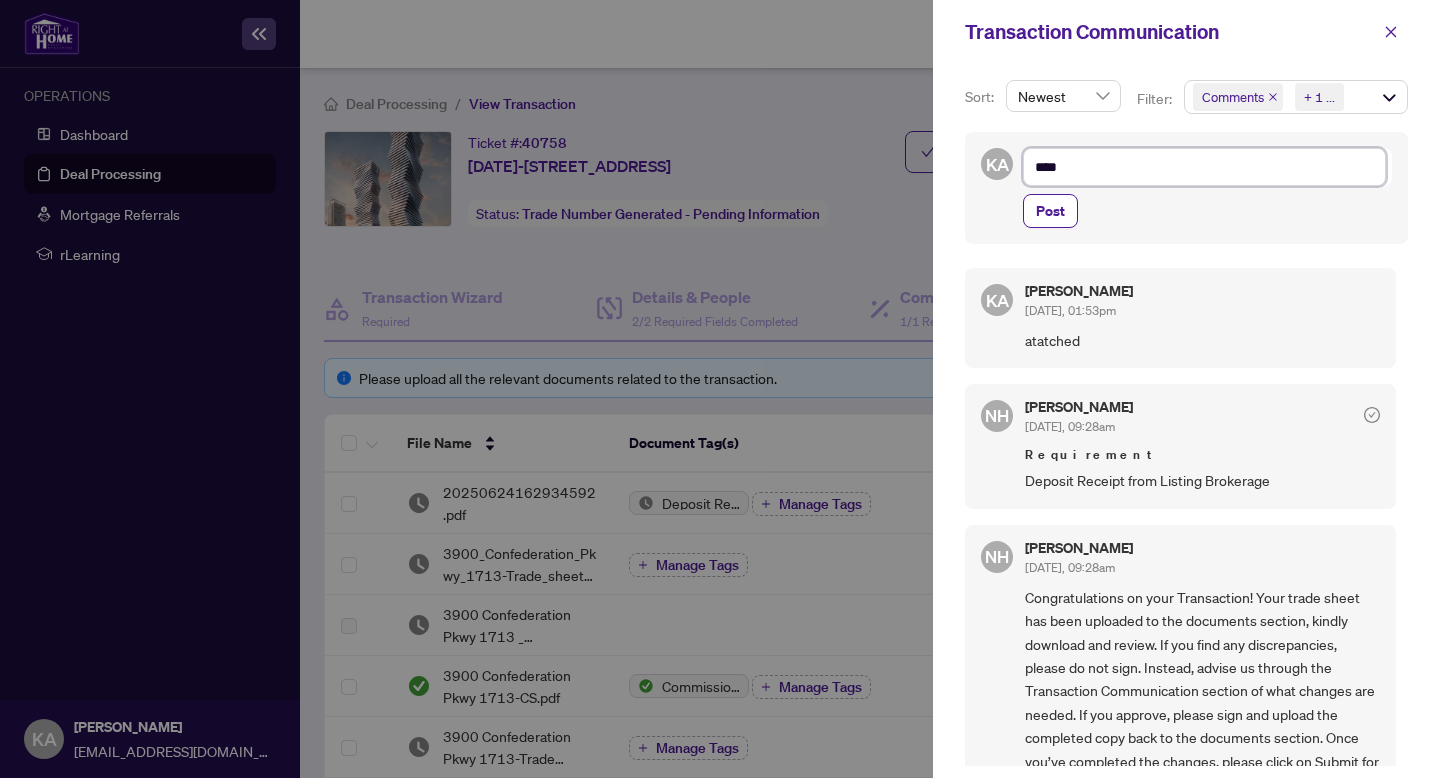 type on "*****" 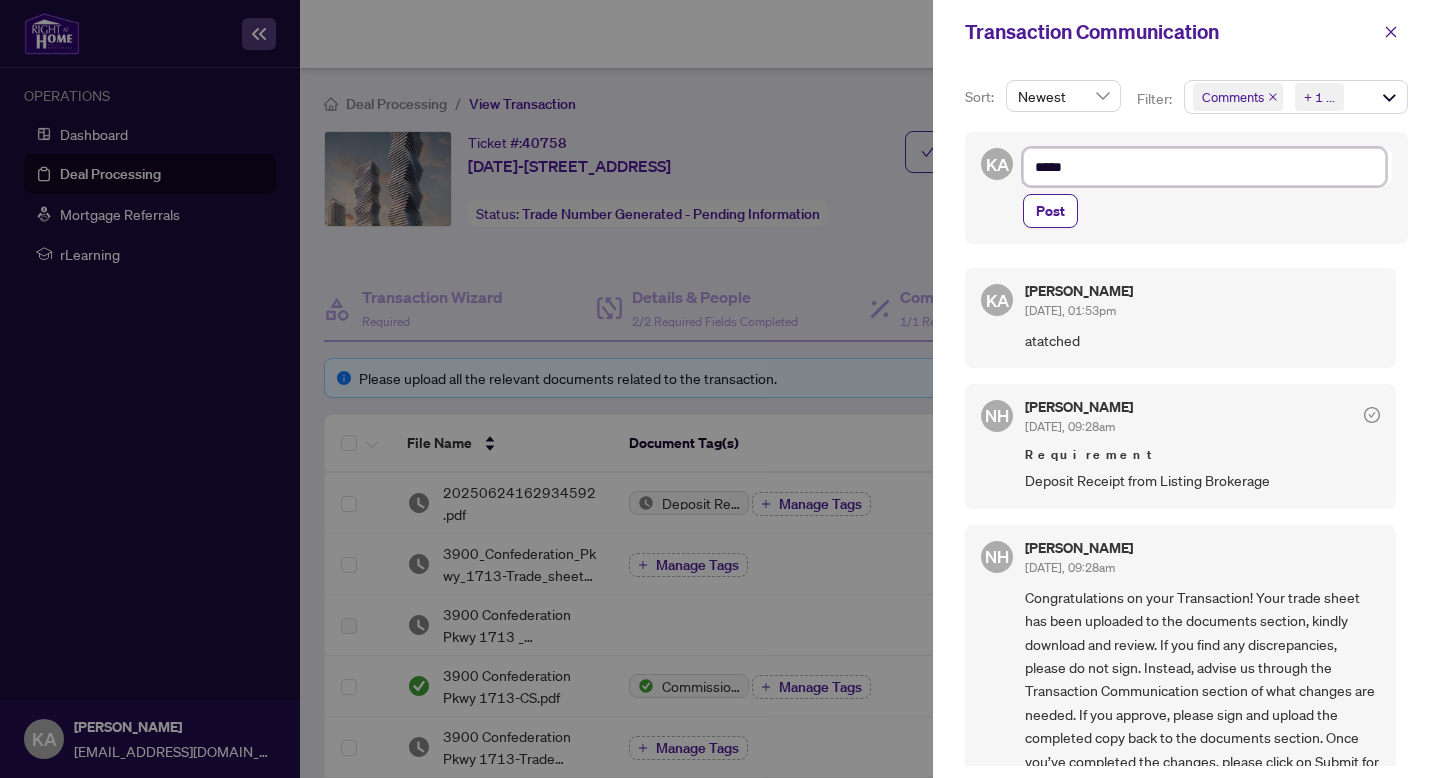 type on "******" 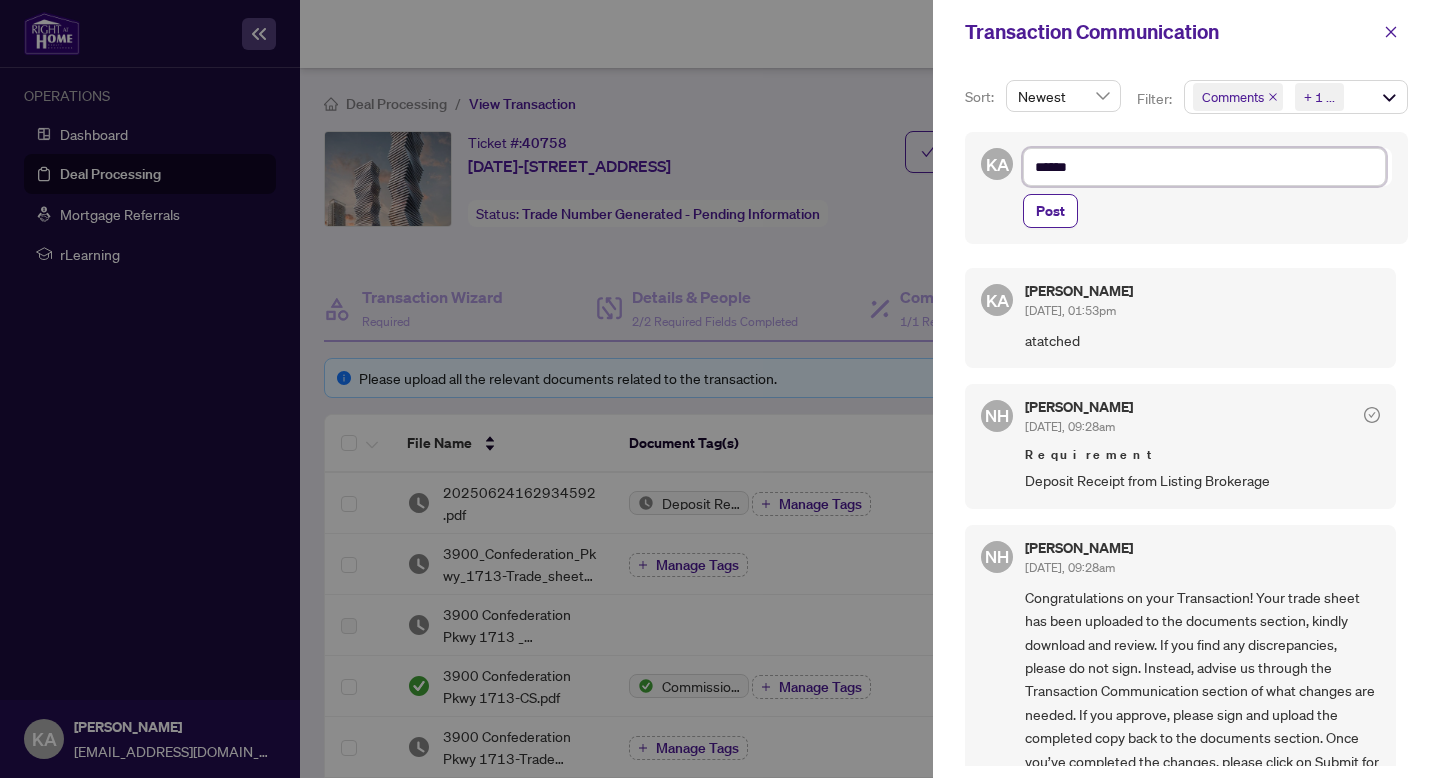 type on "*******" 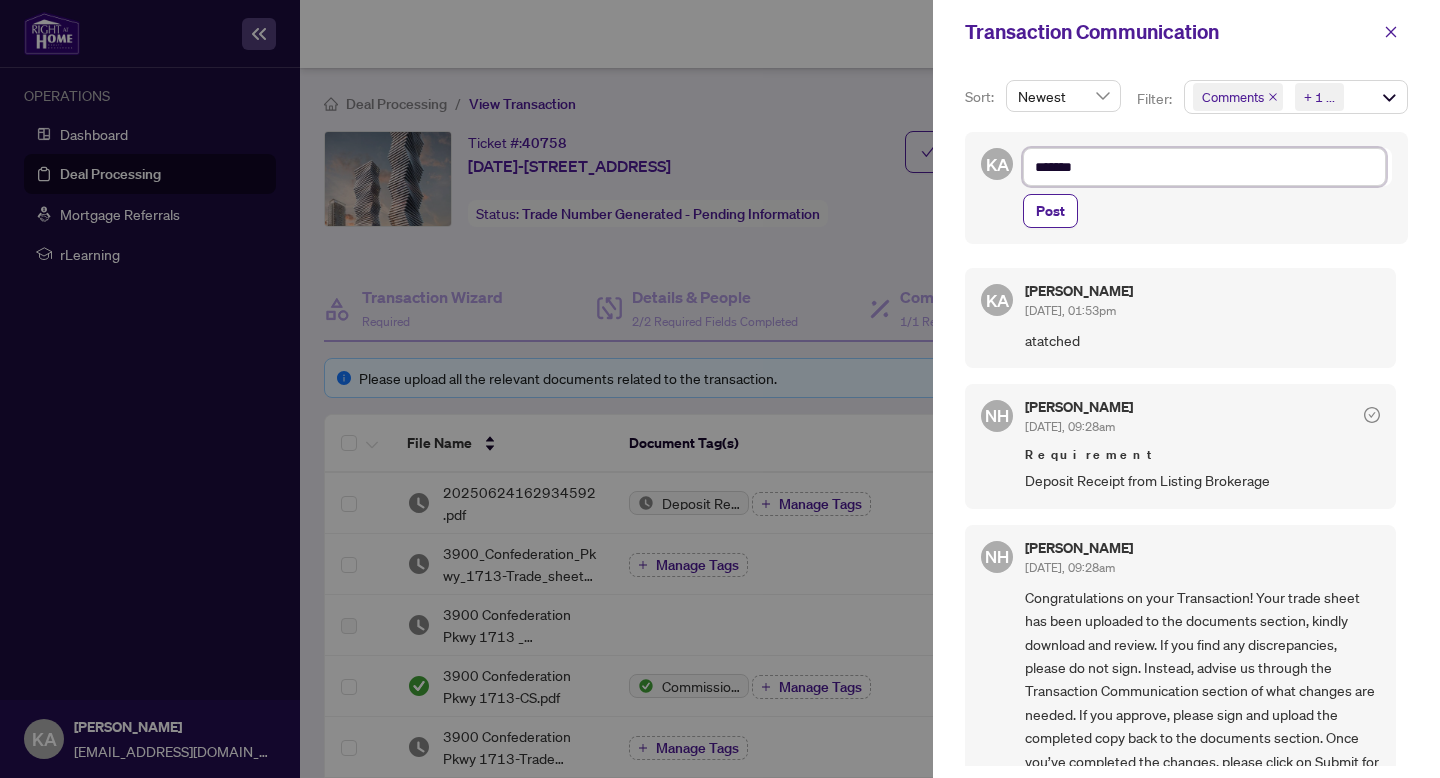 type on "*******" 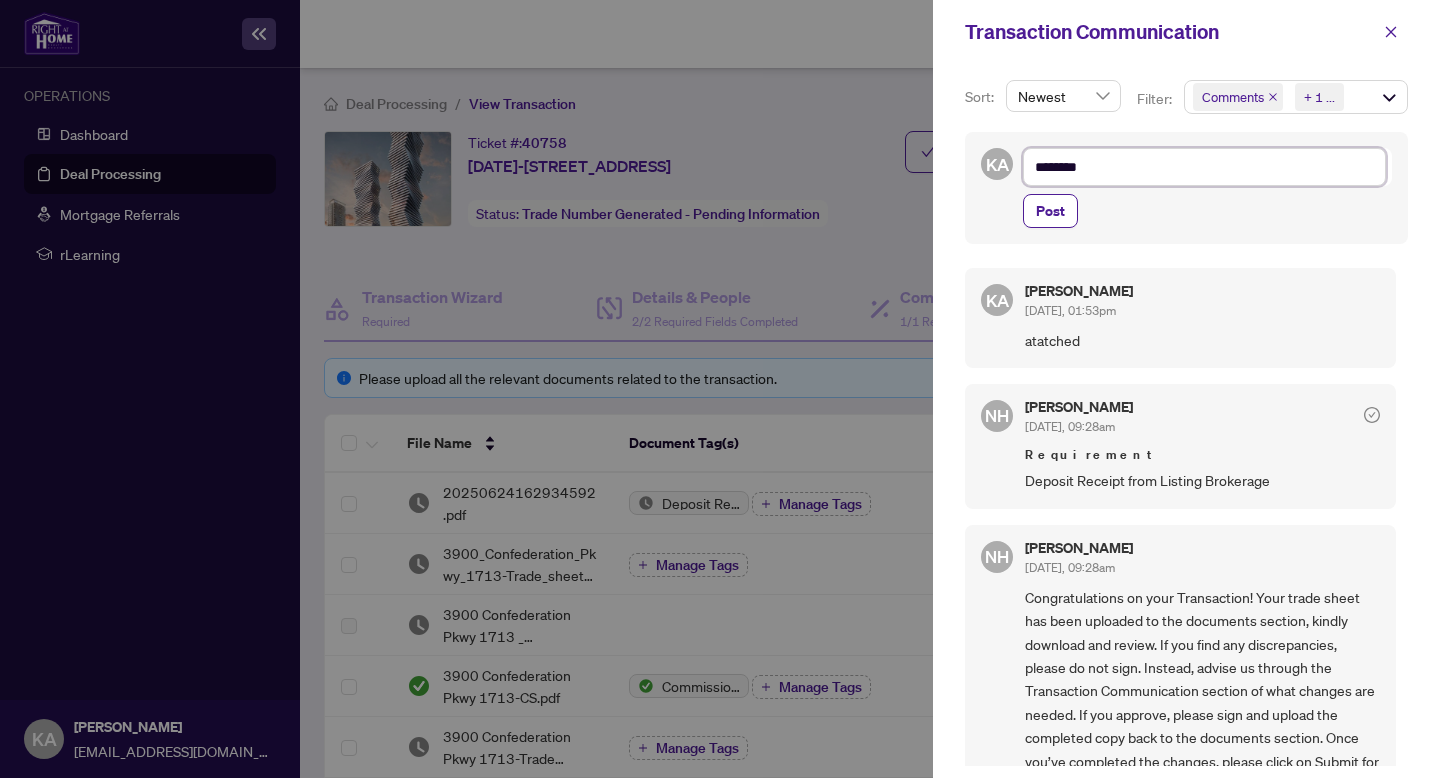 type on "*********" 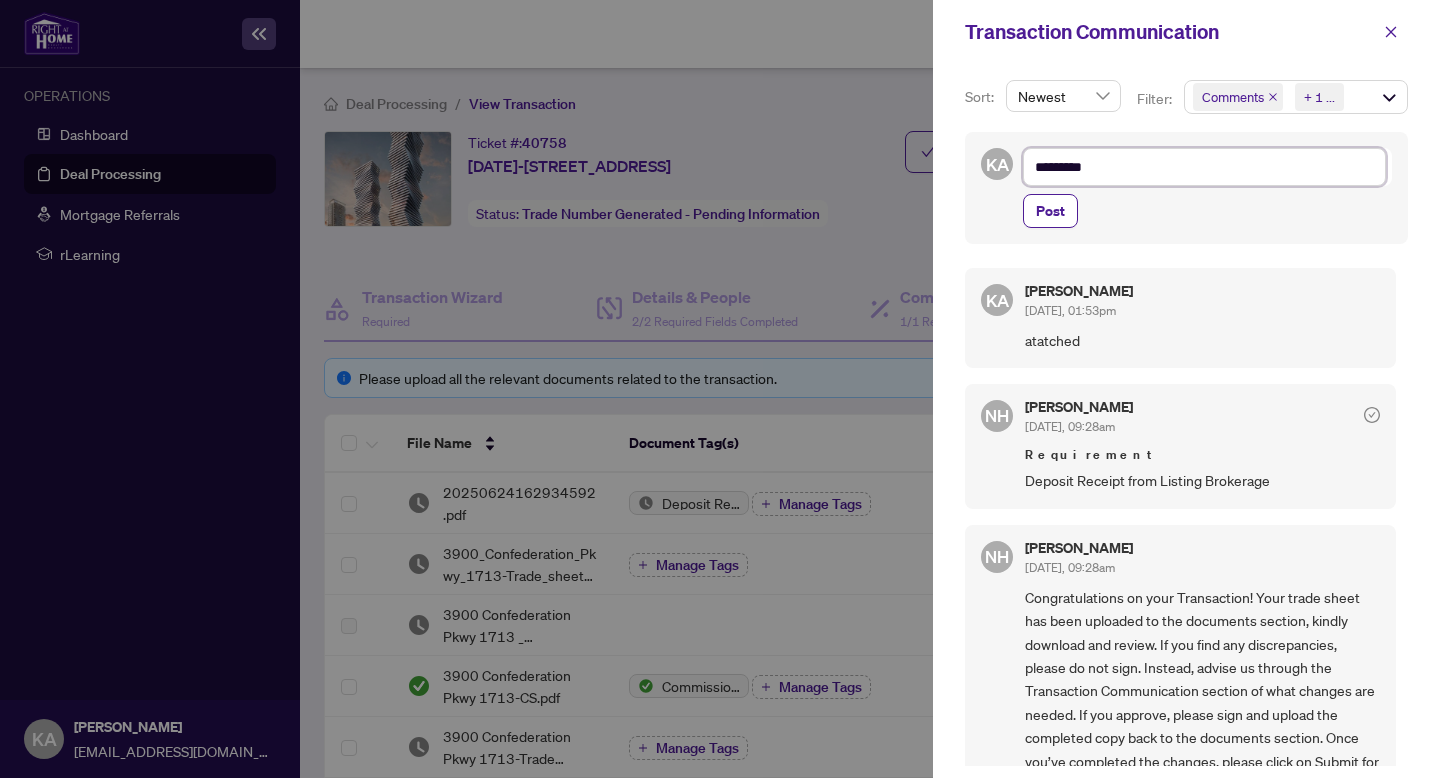 type on "**********" 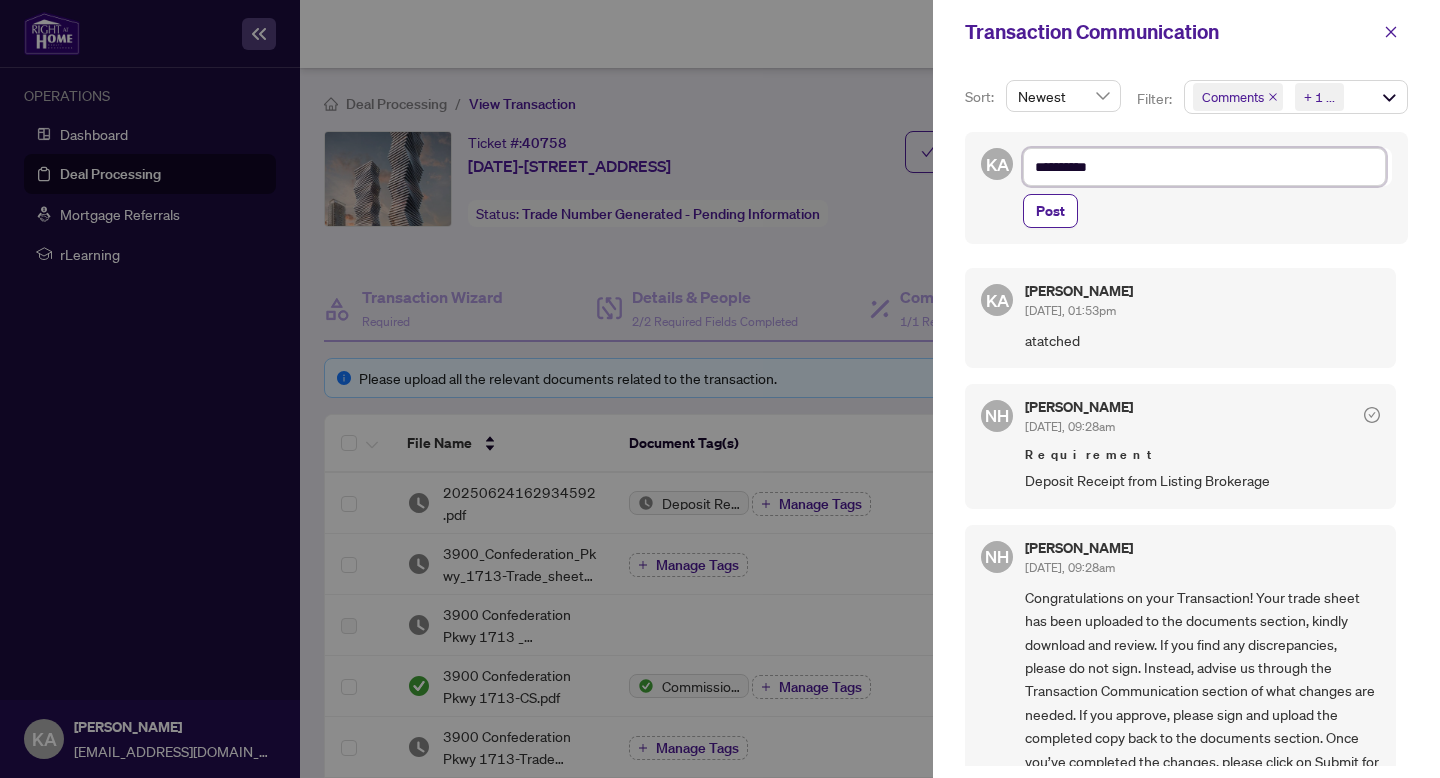 type on "**********" 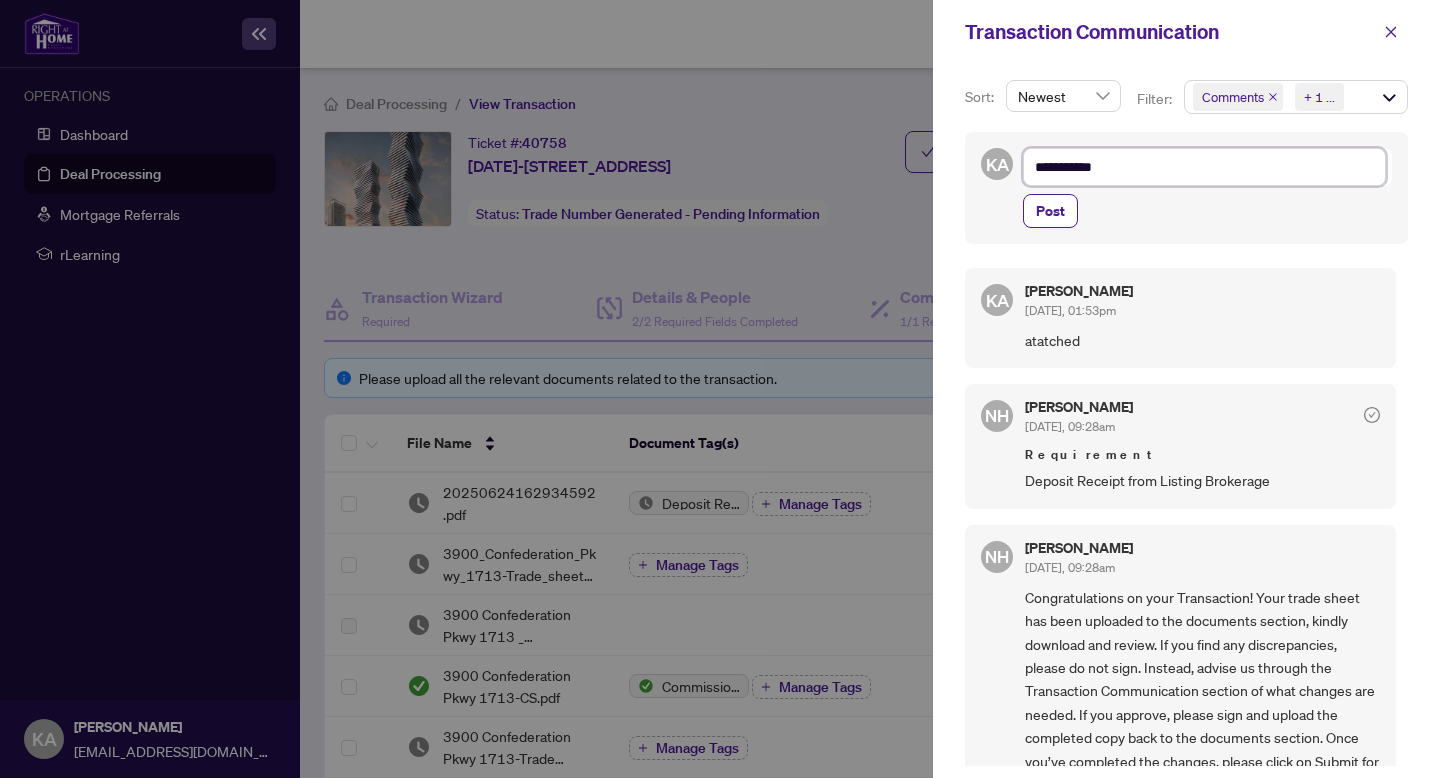 type on "**********" 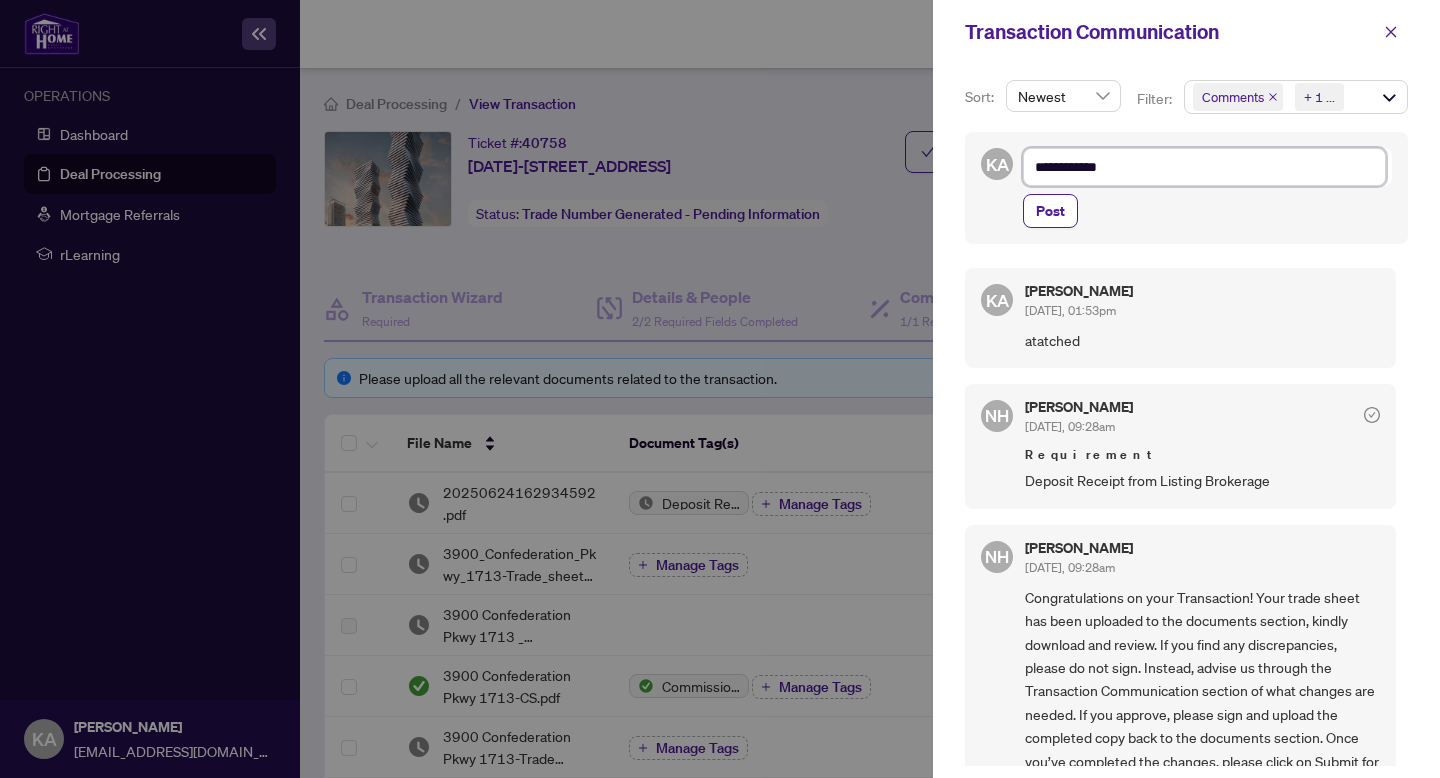 type on "**********" 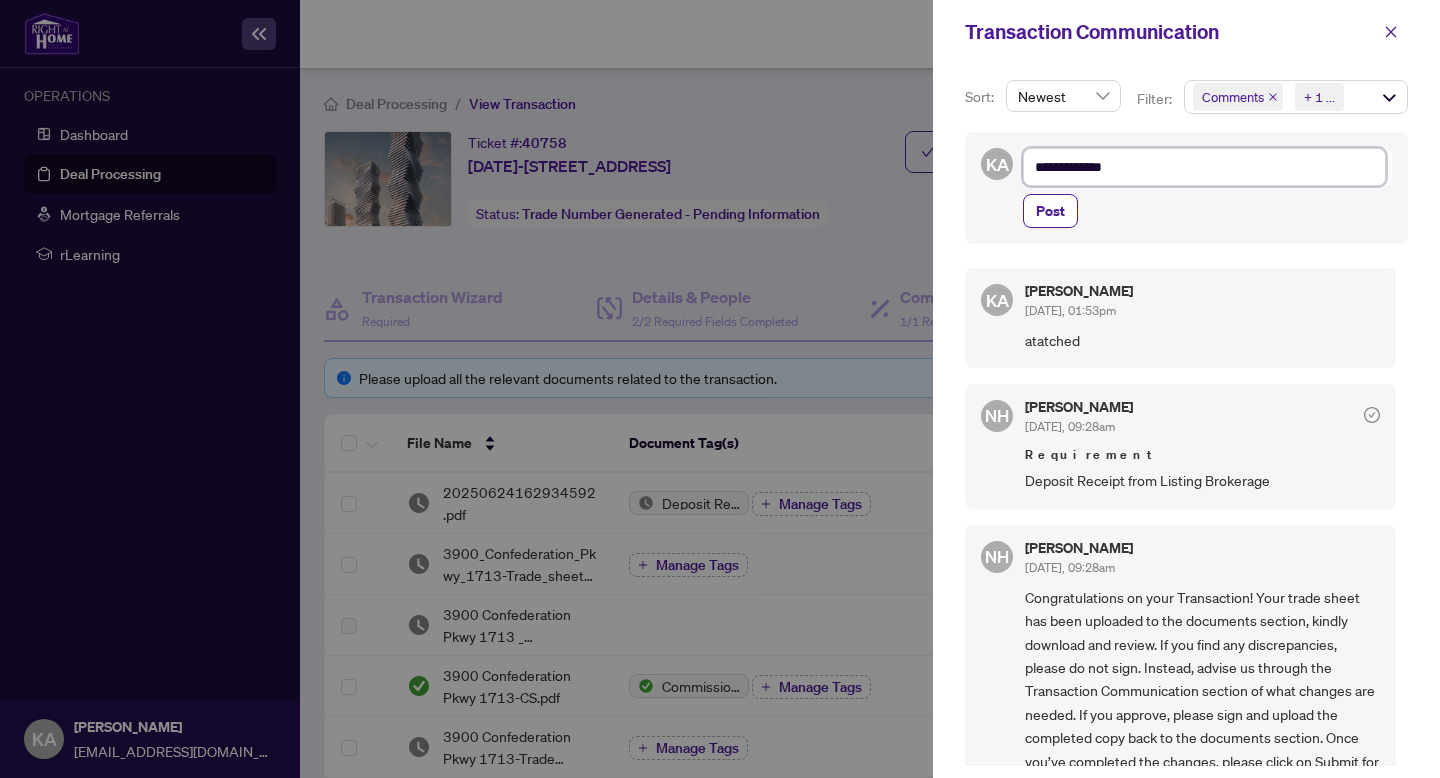 type on "**********" 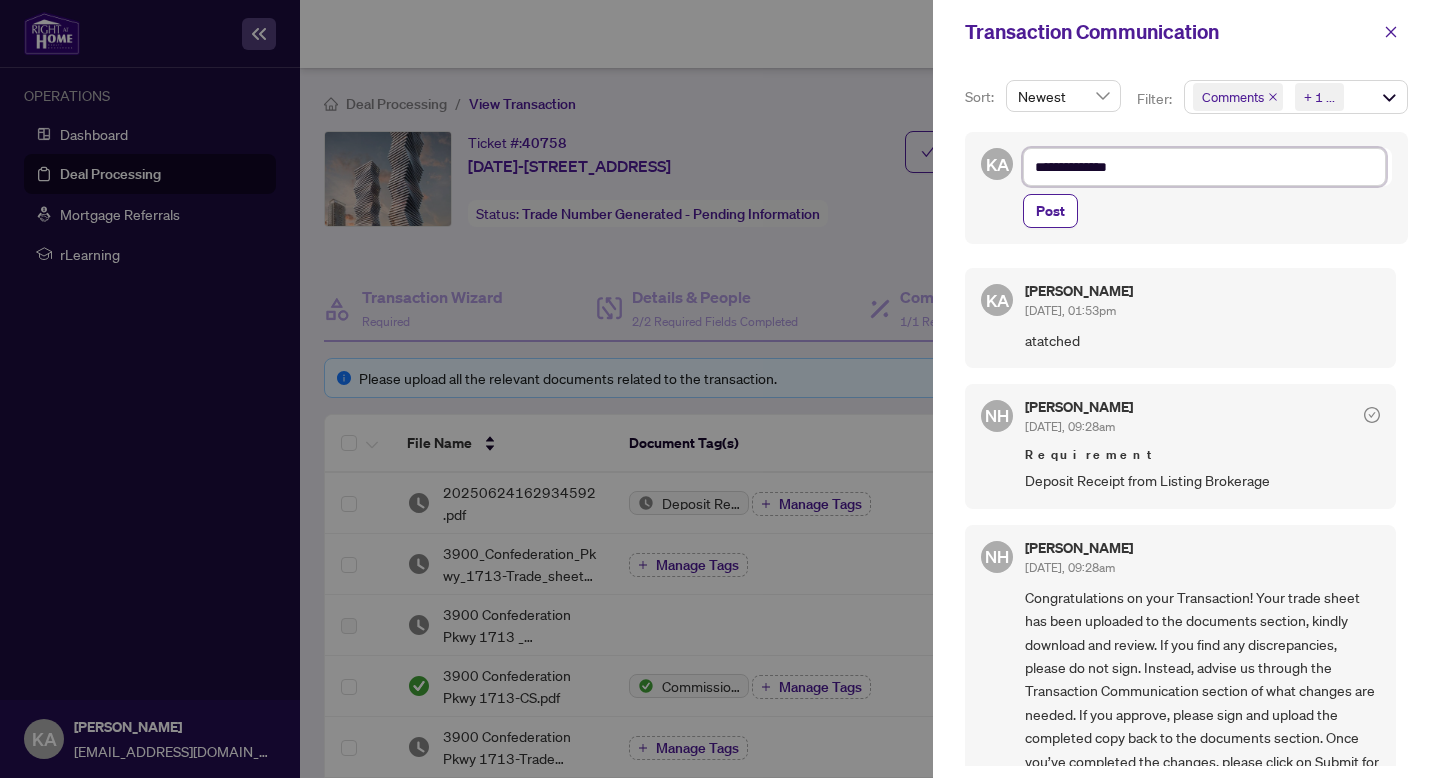 type on "**********" 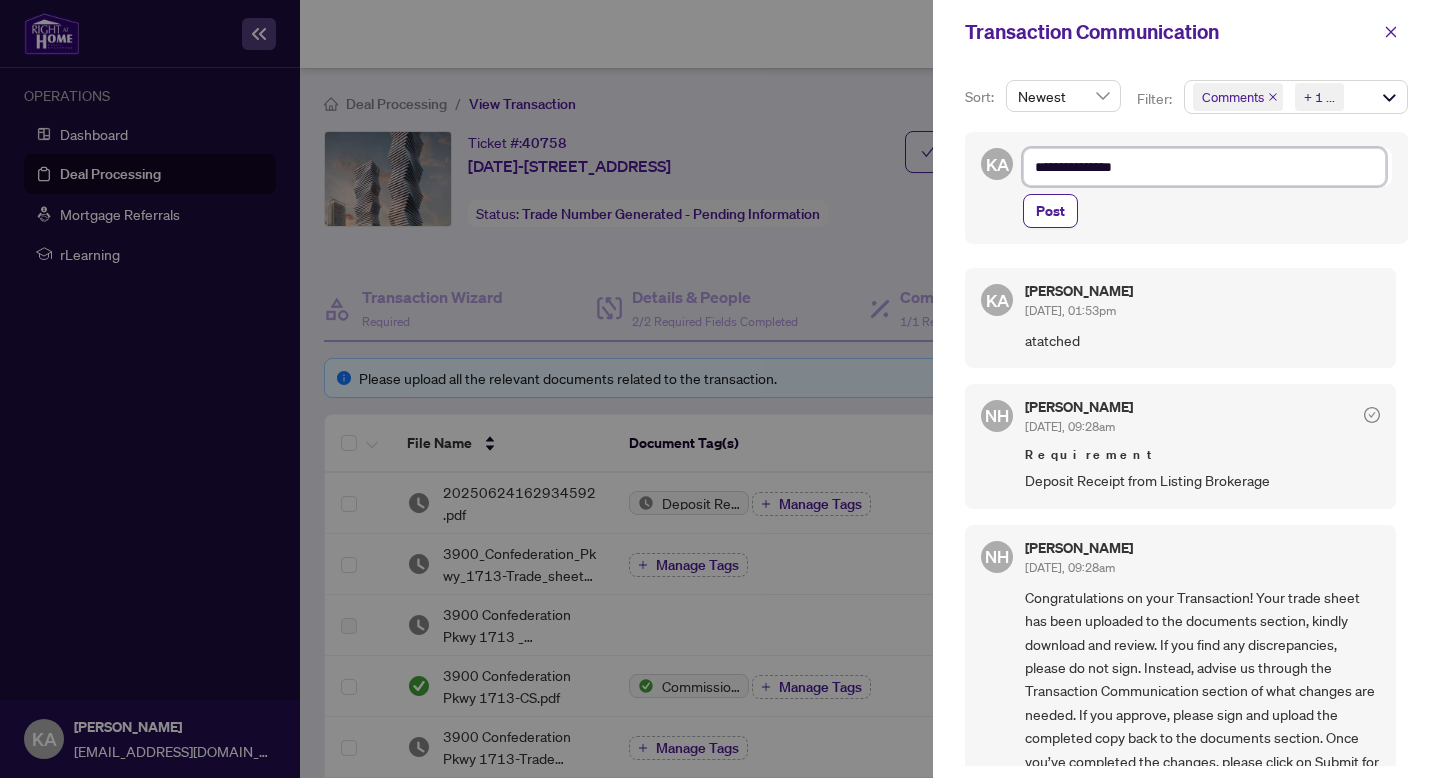 type on "**********" 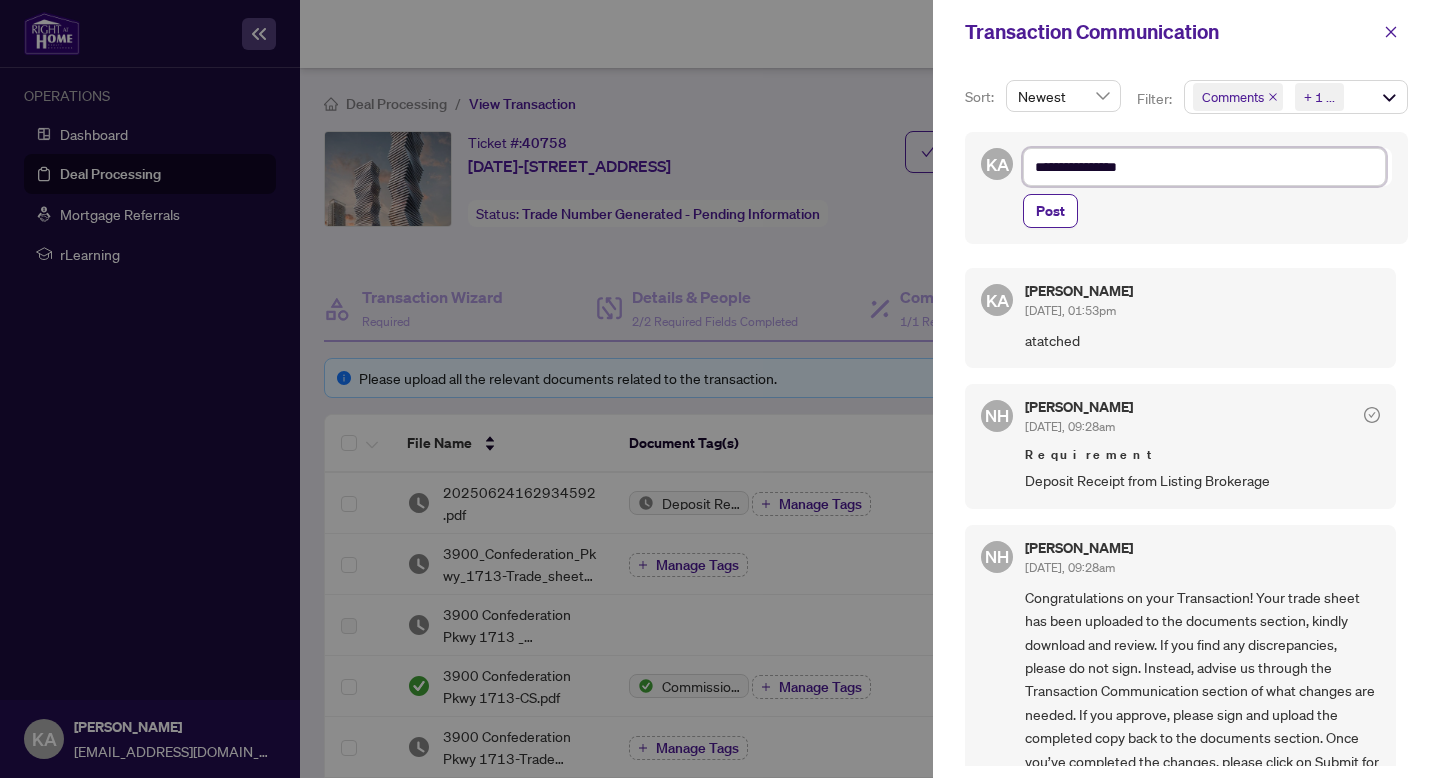 type on "**********" 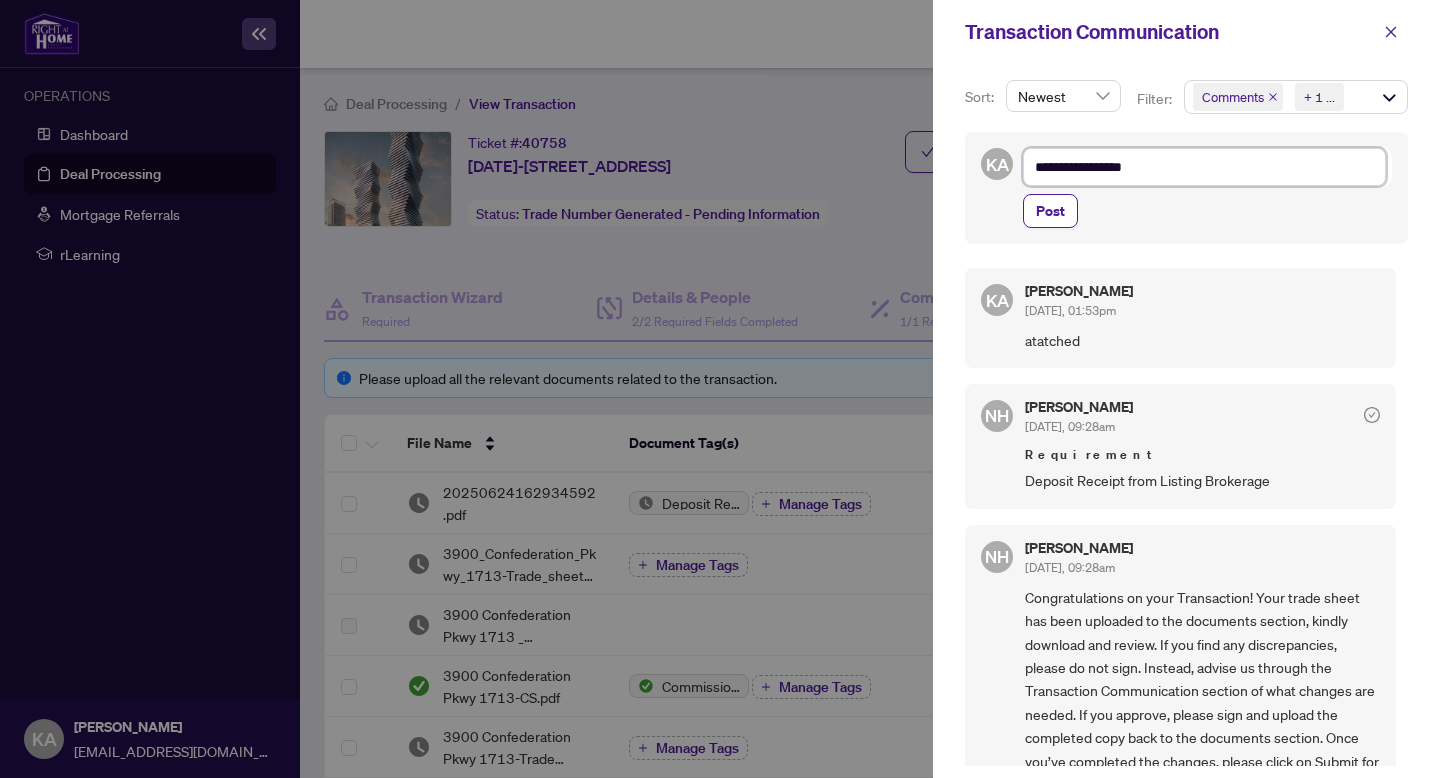type on "**********" 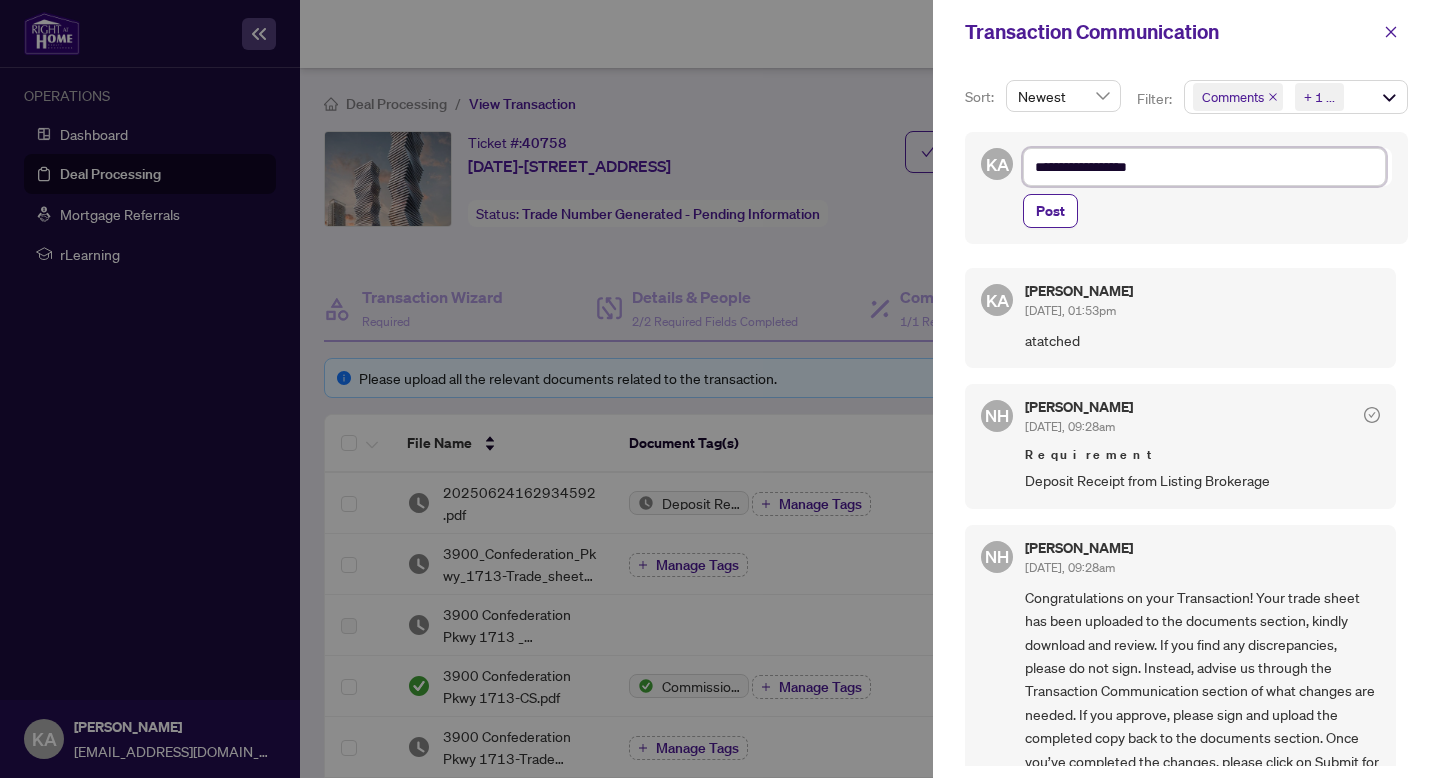 type on "**********" 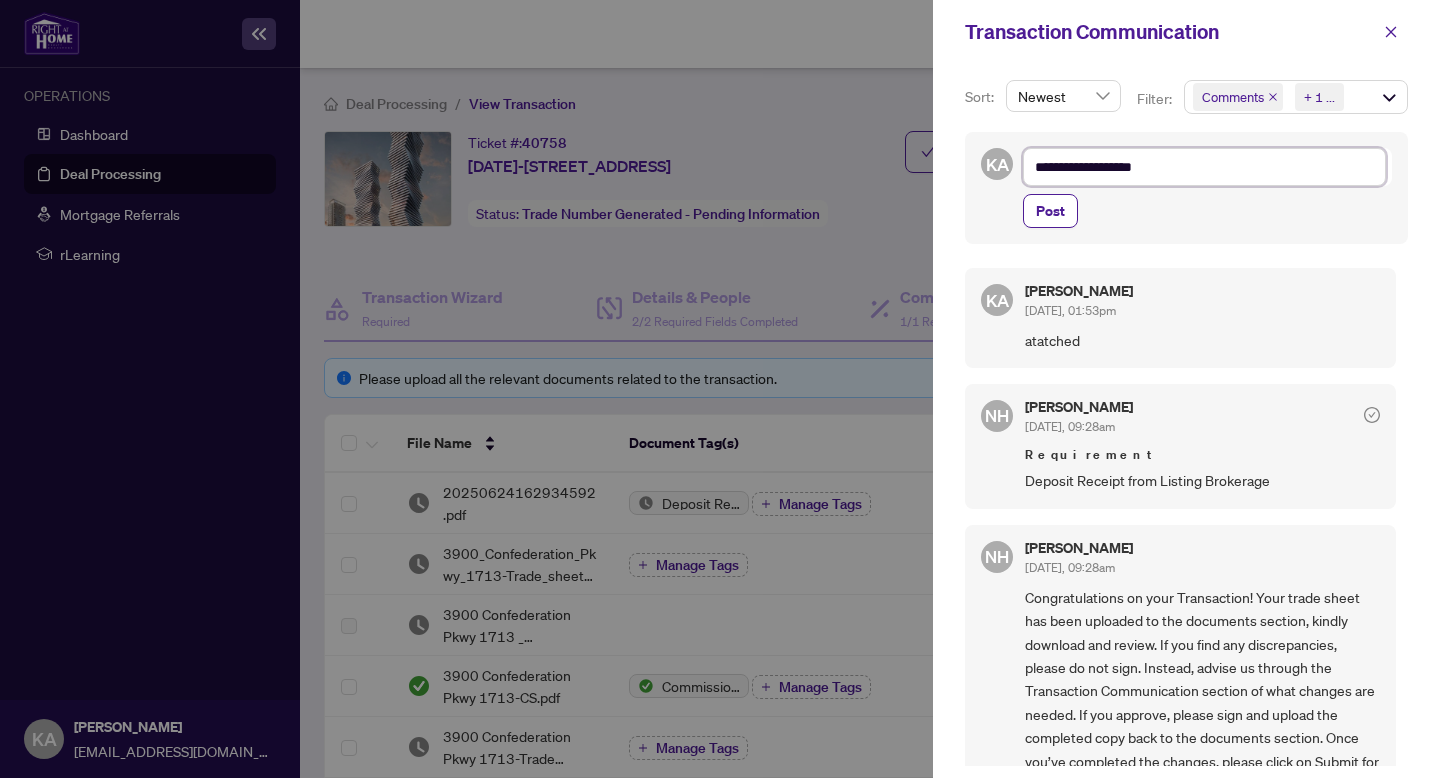 type on "**********" 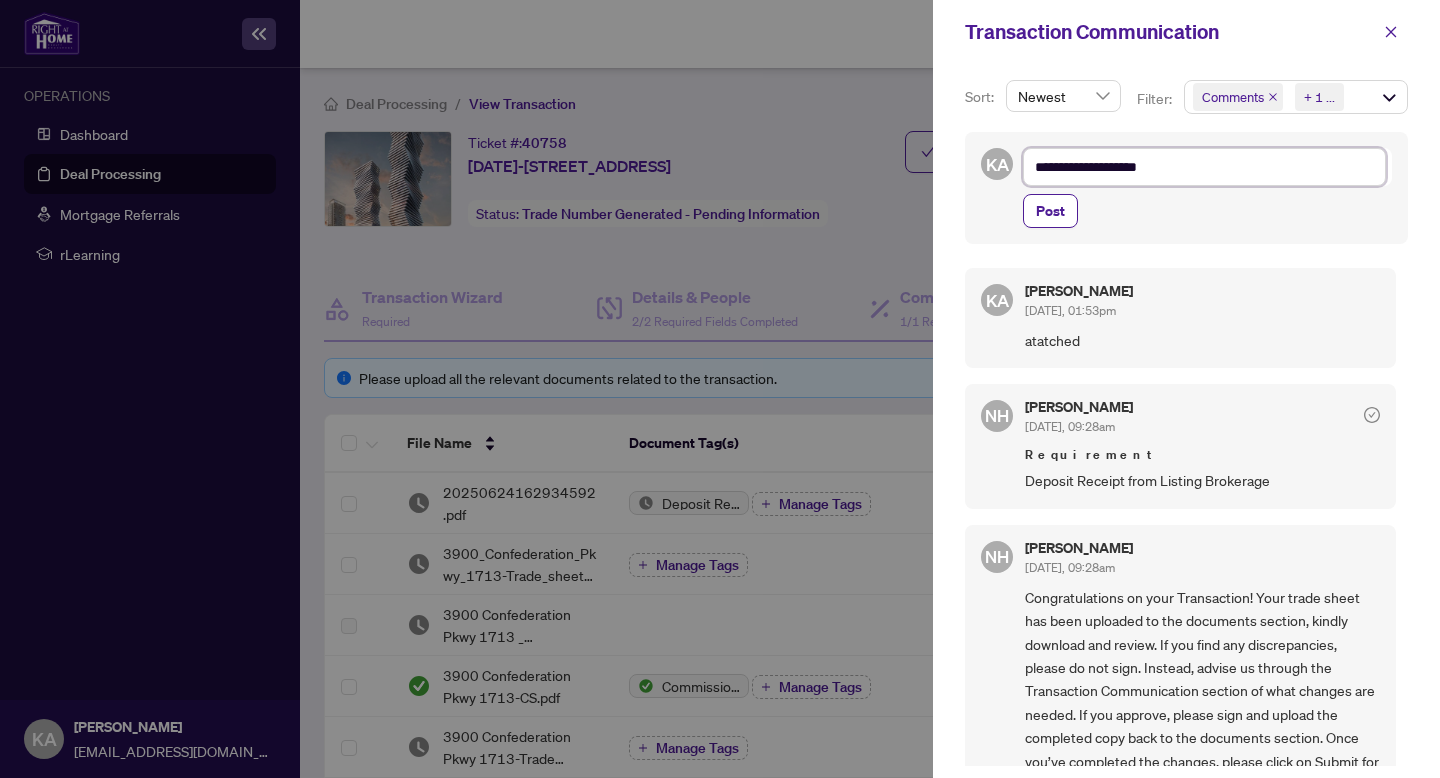 type on "**********" 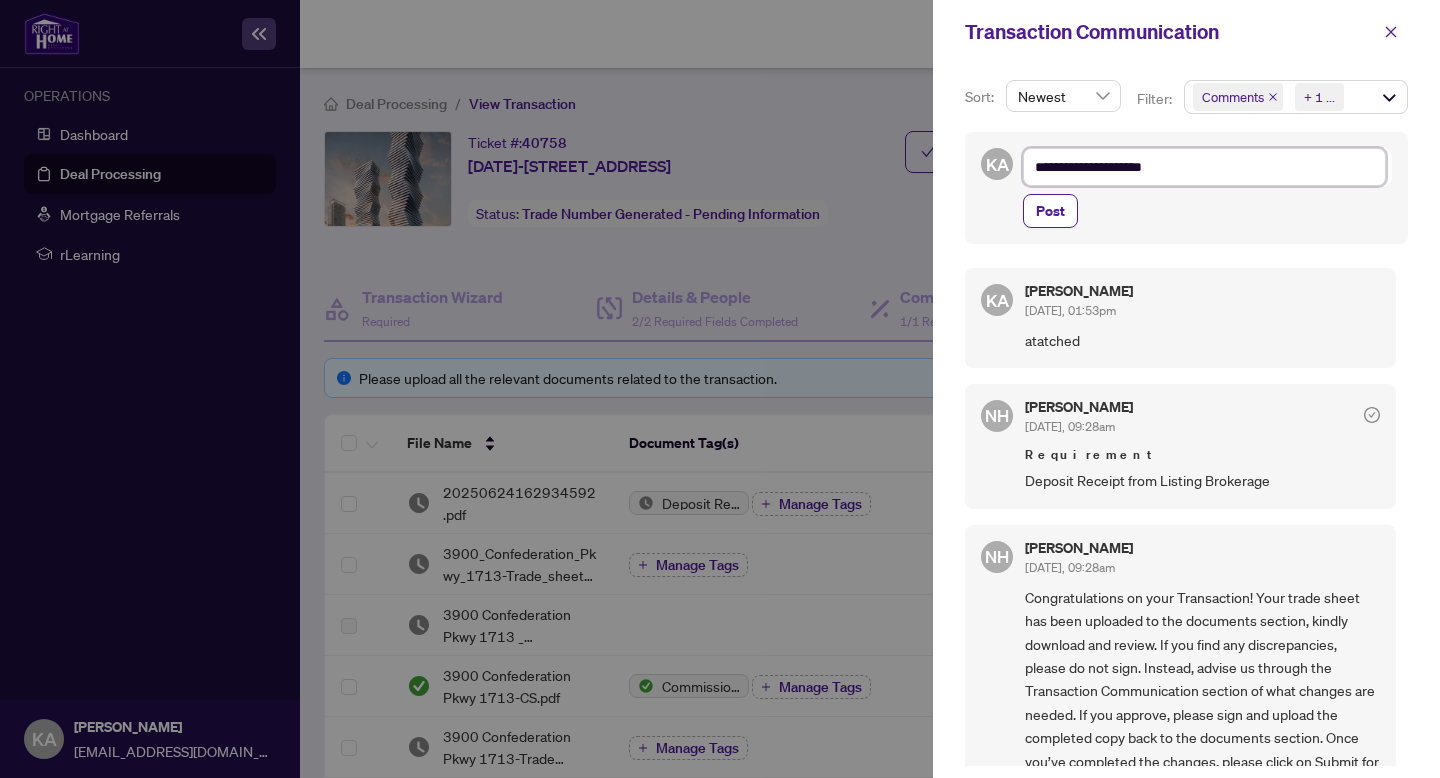 type on "**********" 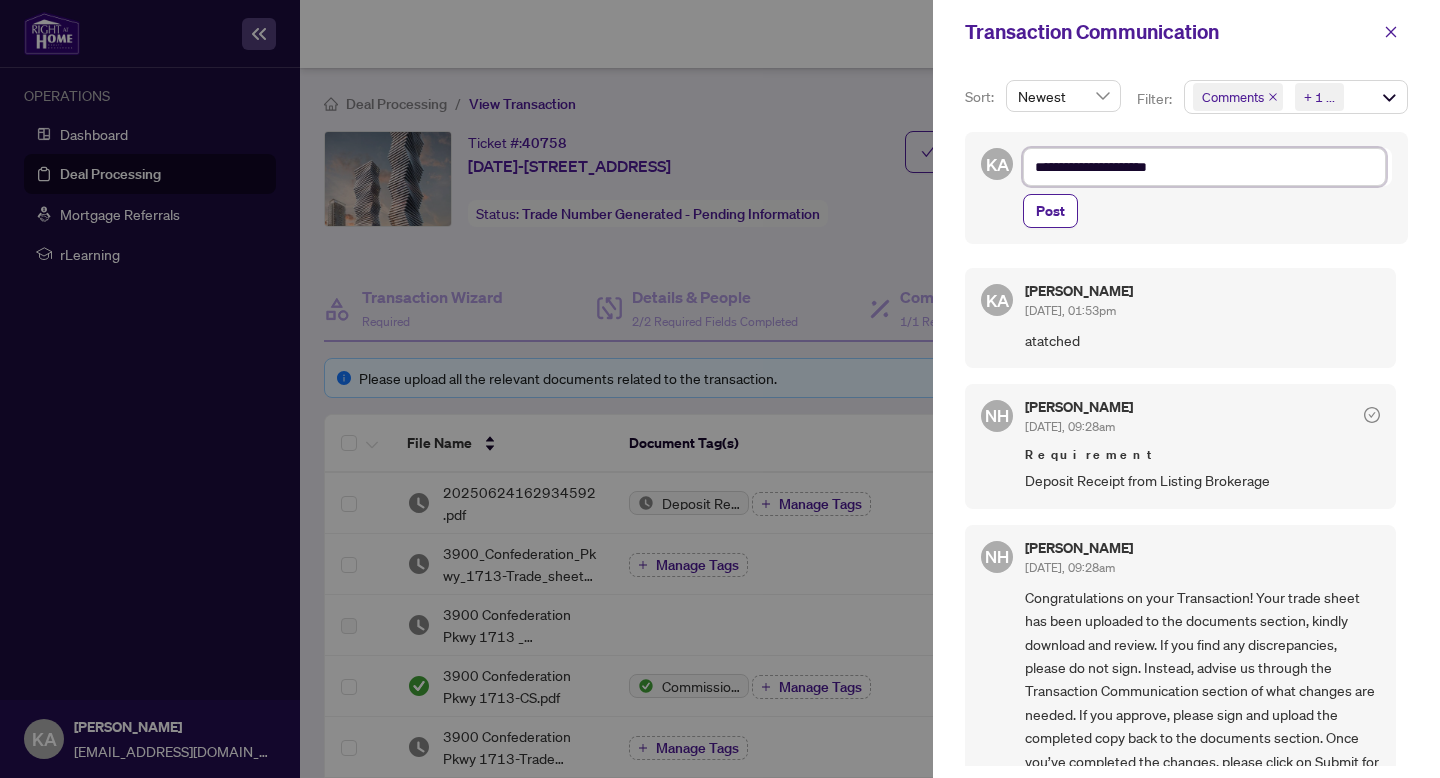 type on "**********" 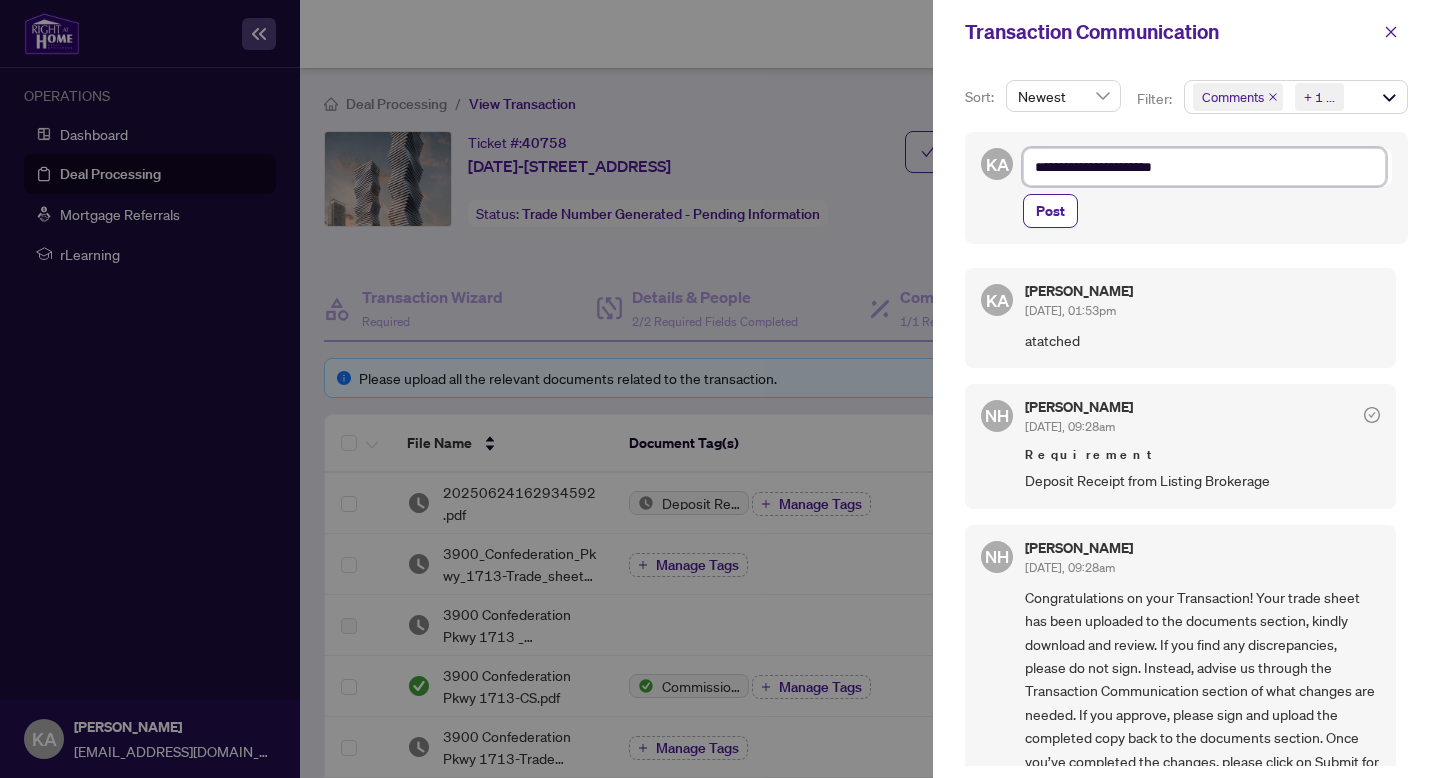 type on "**********" 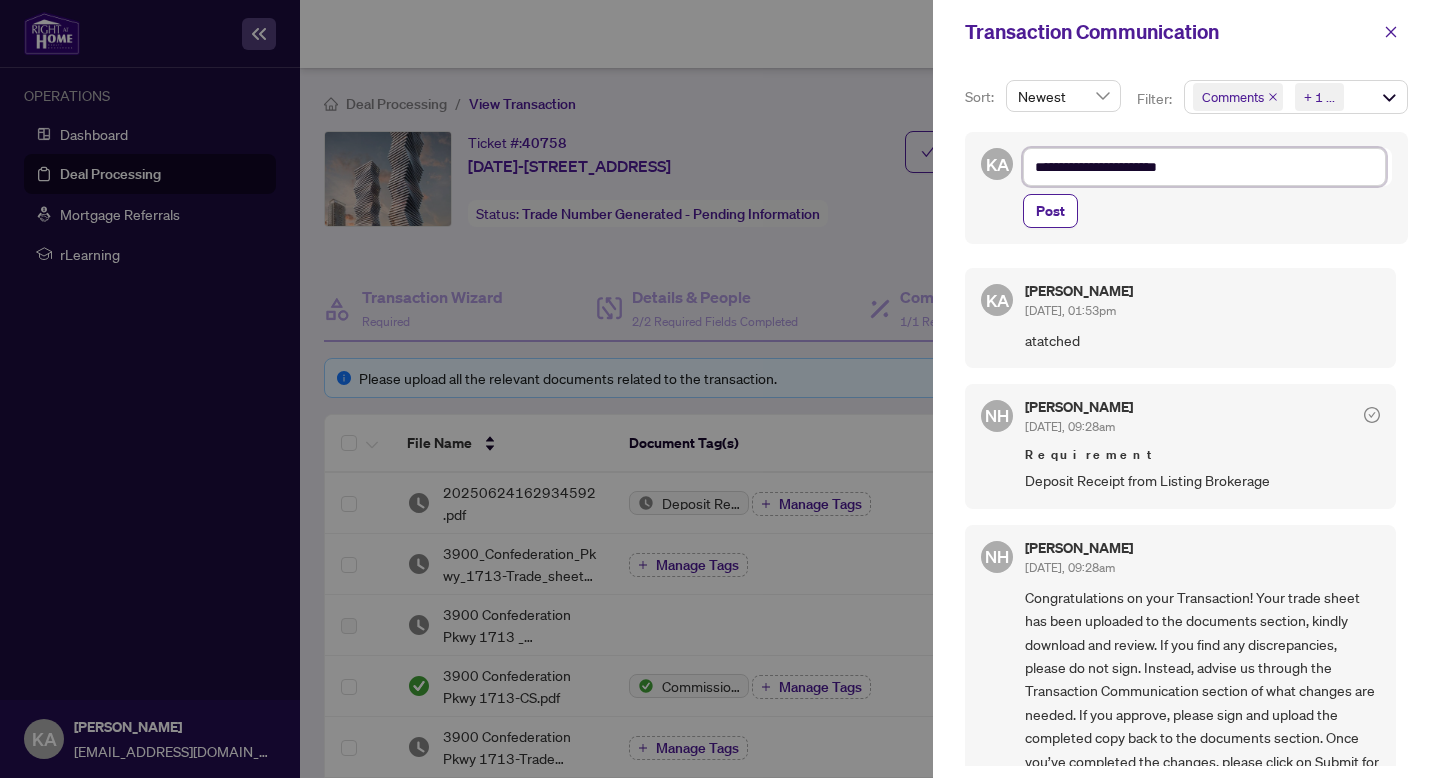 type on "**********" 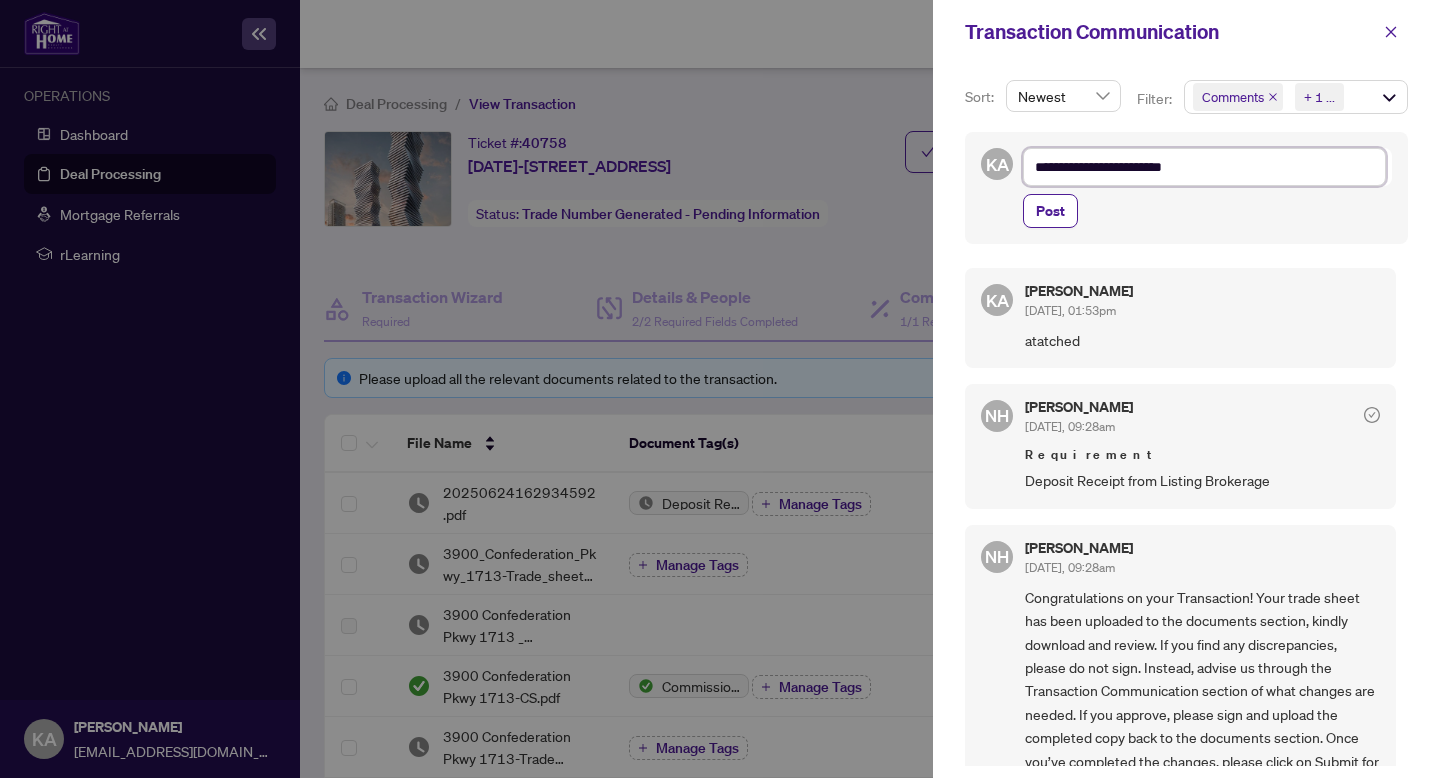 type on "**********" 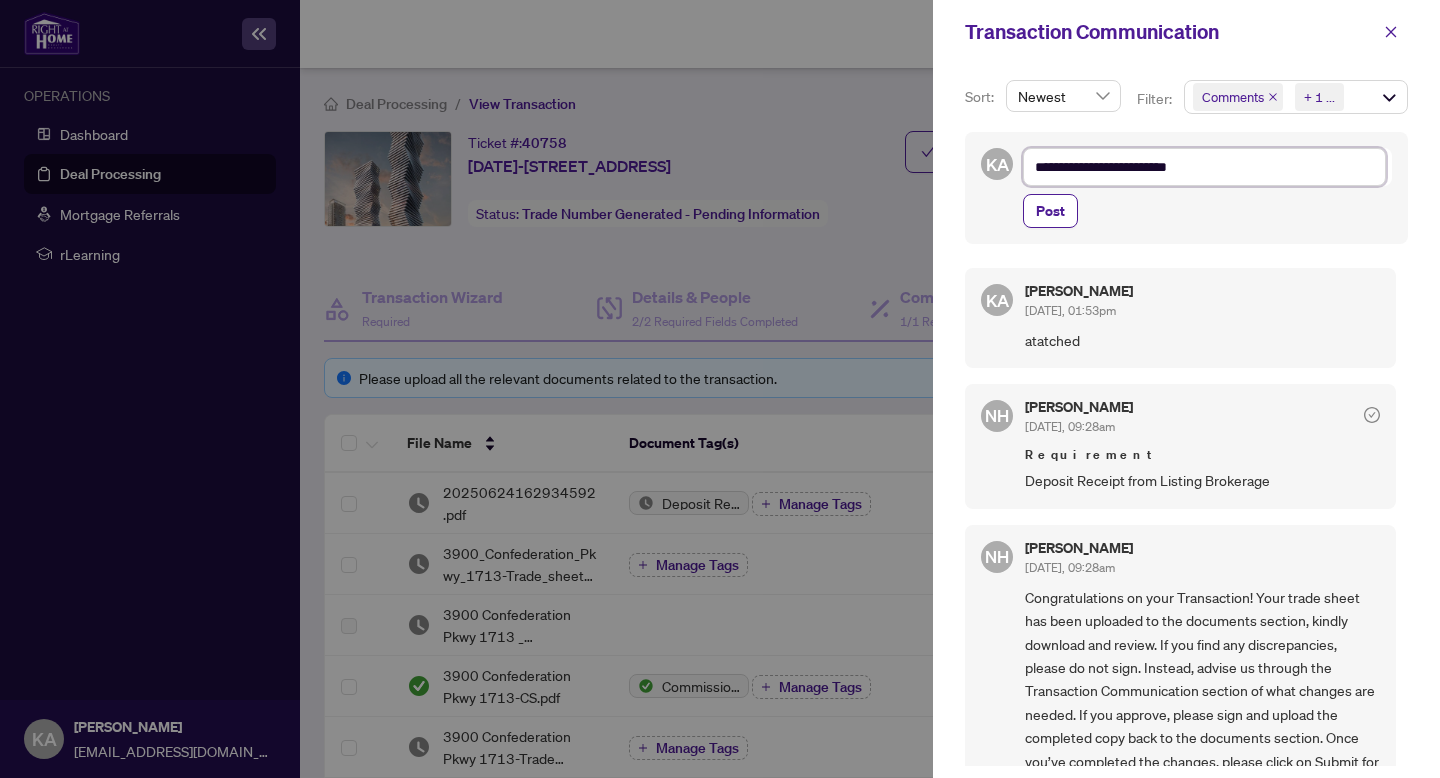 type on "**********" 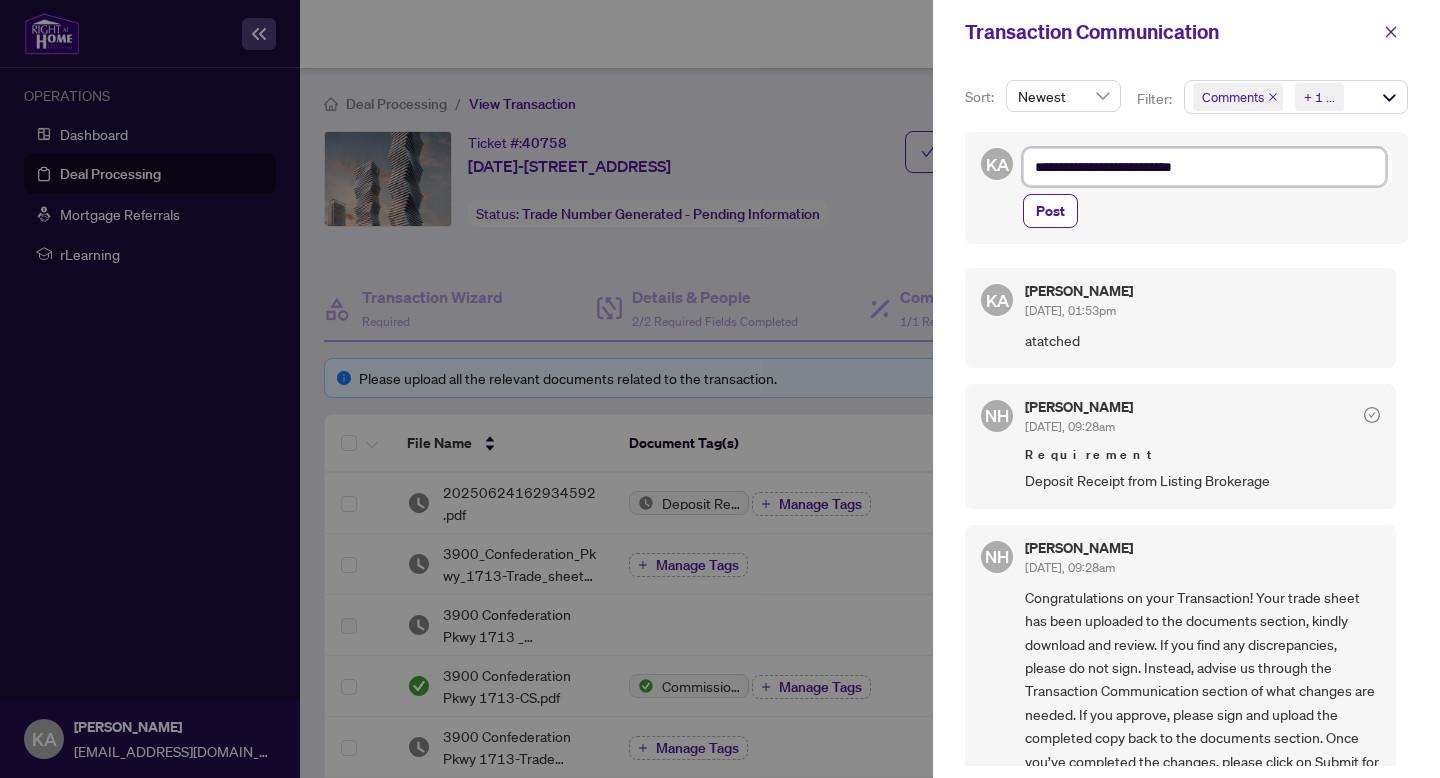 type on "**********" 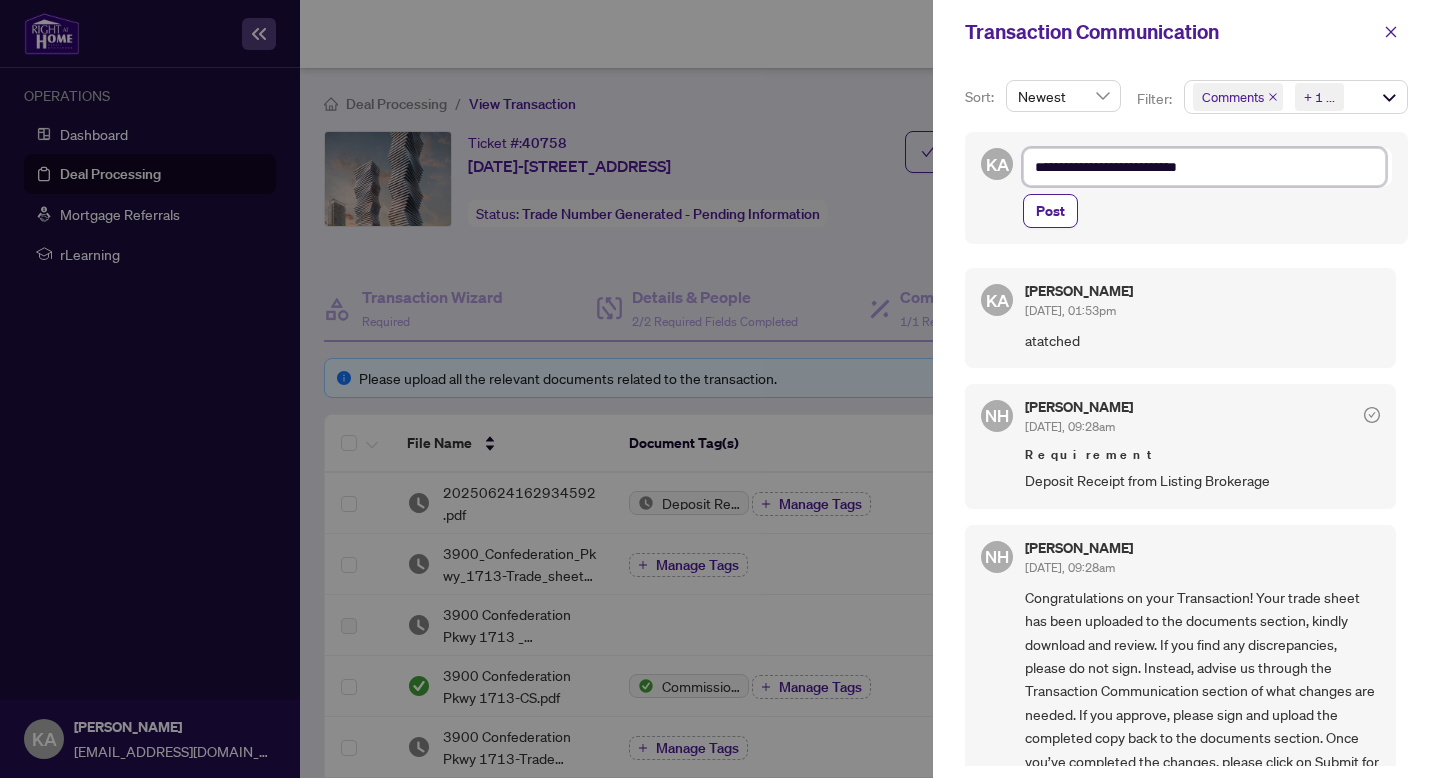 type on "**********" 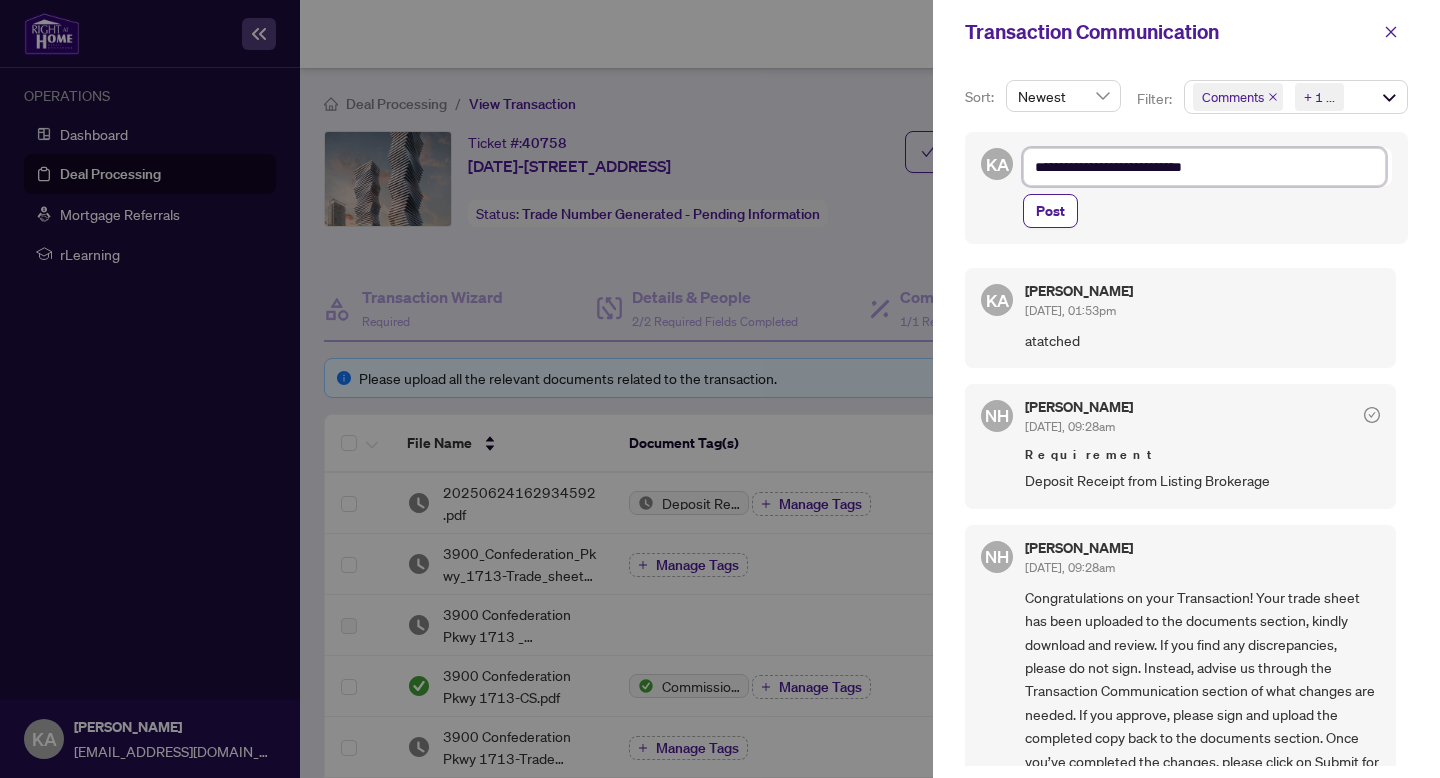 type on "**********" 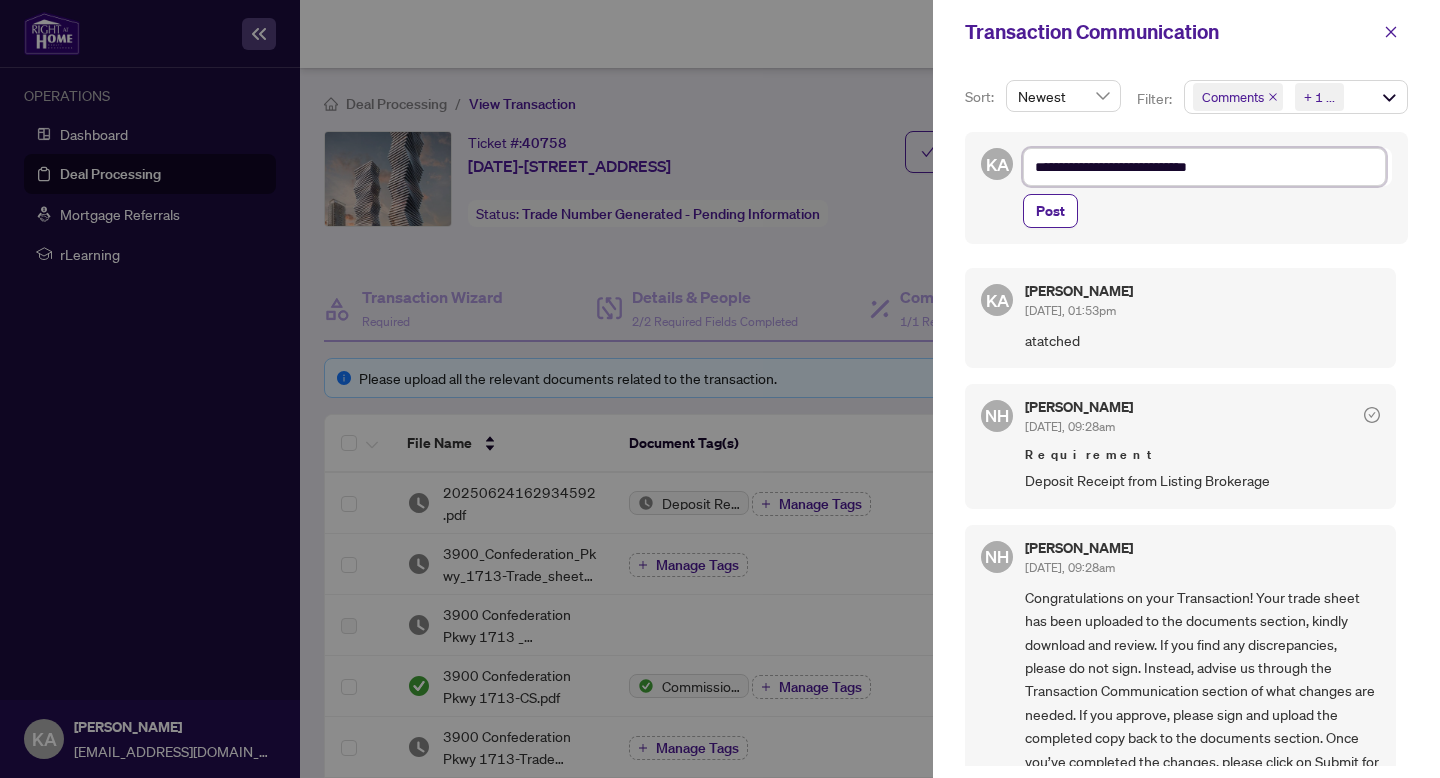type on "**********" 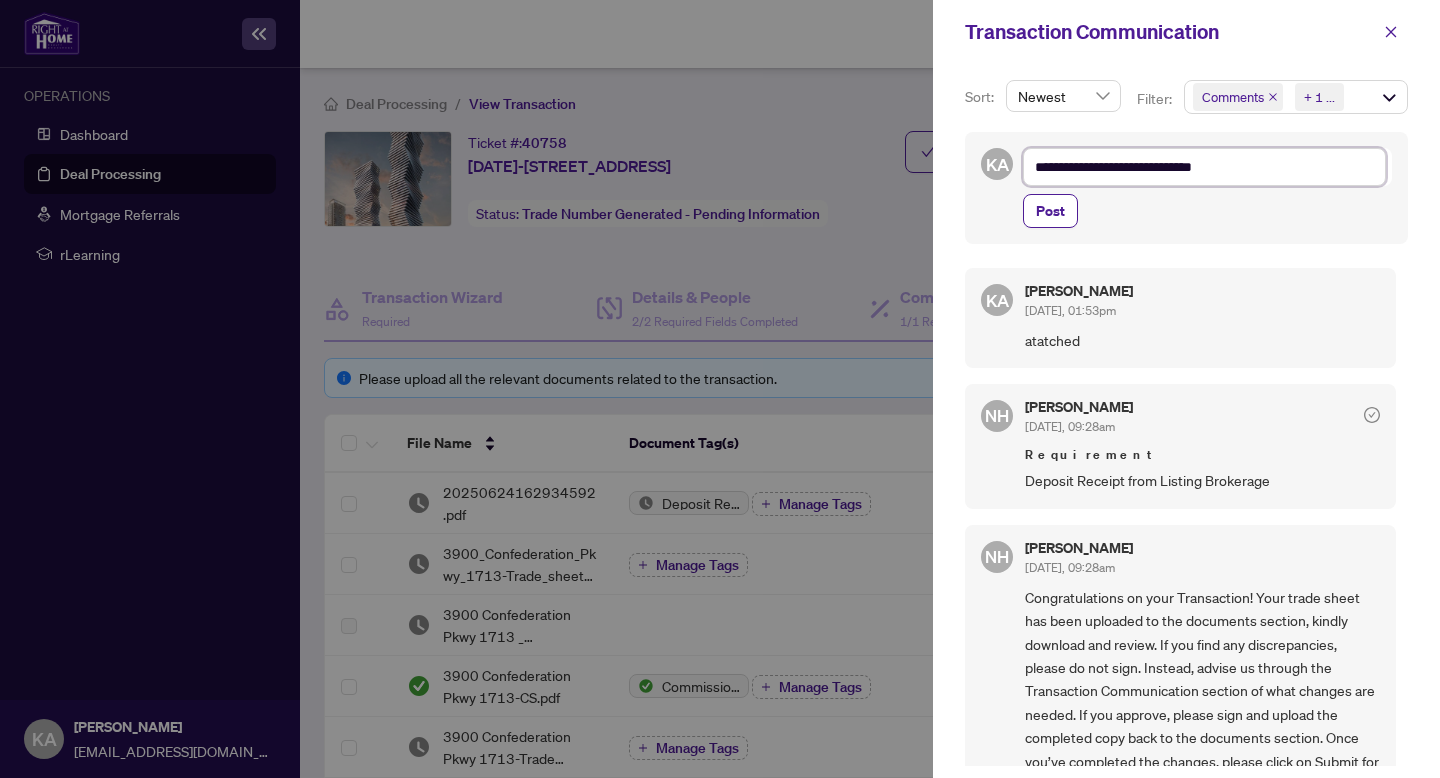 type on "**********" 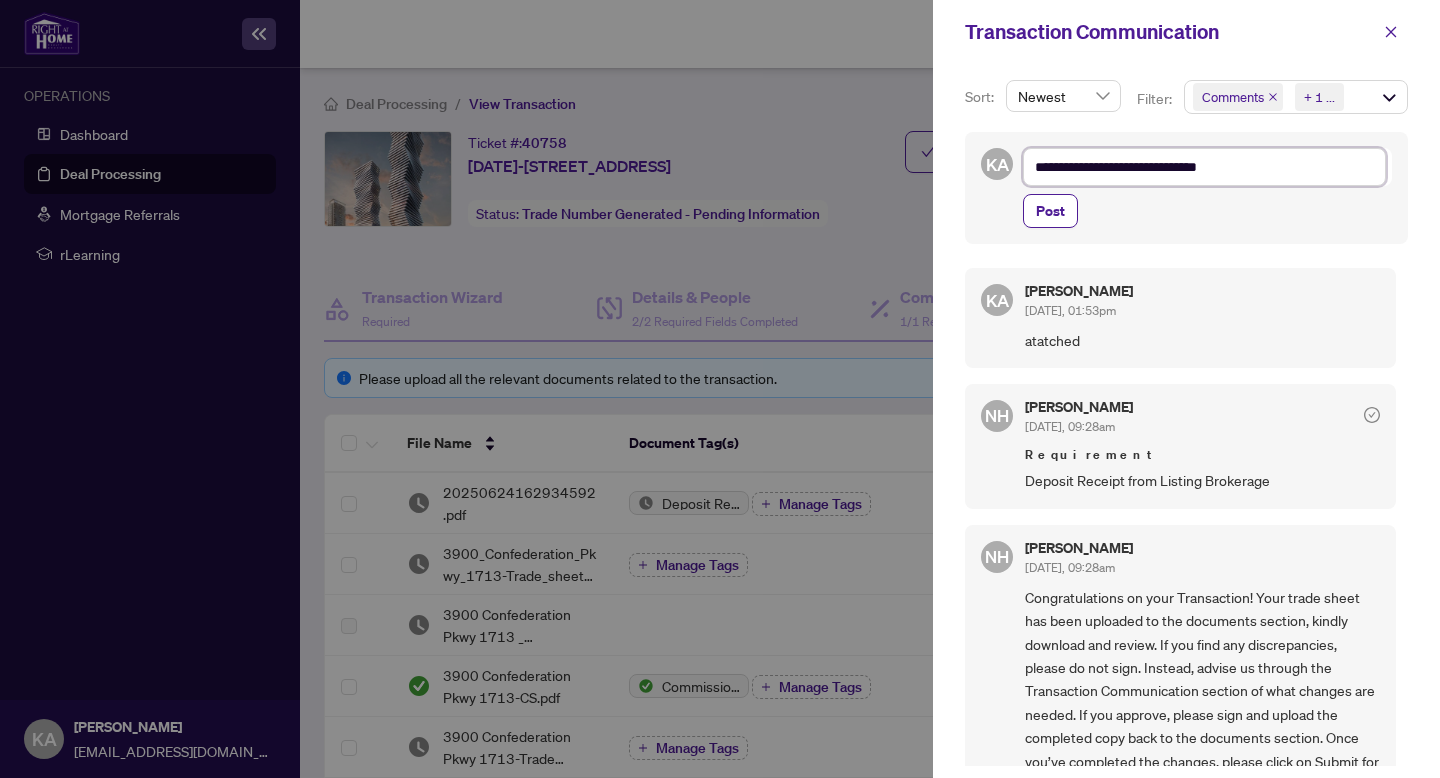 type on "**********" 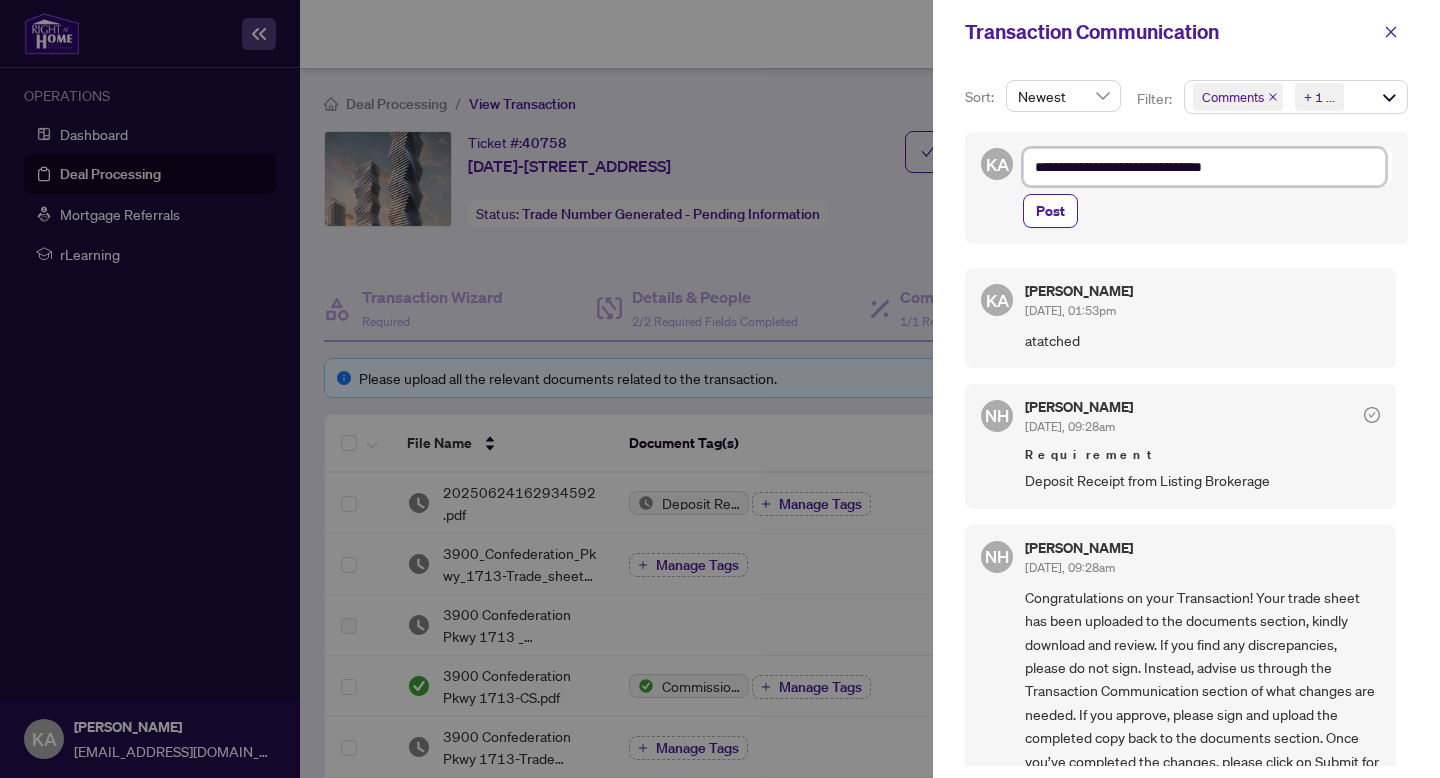 type on "**********" 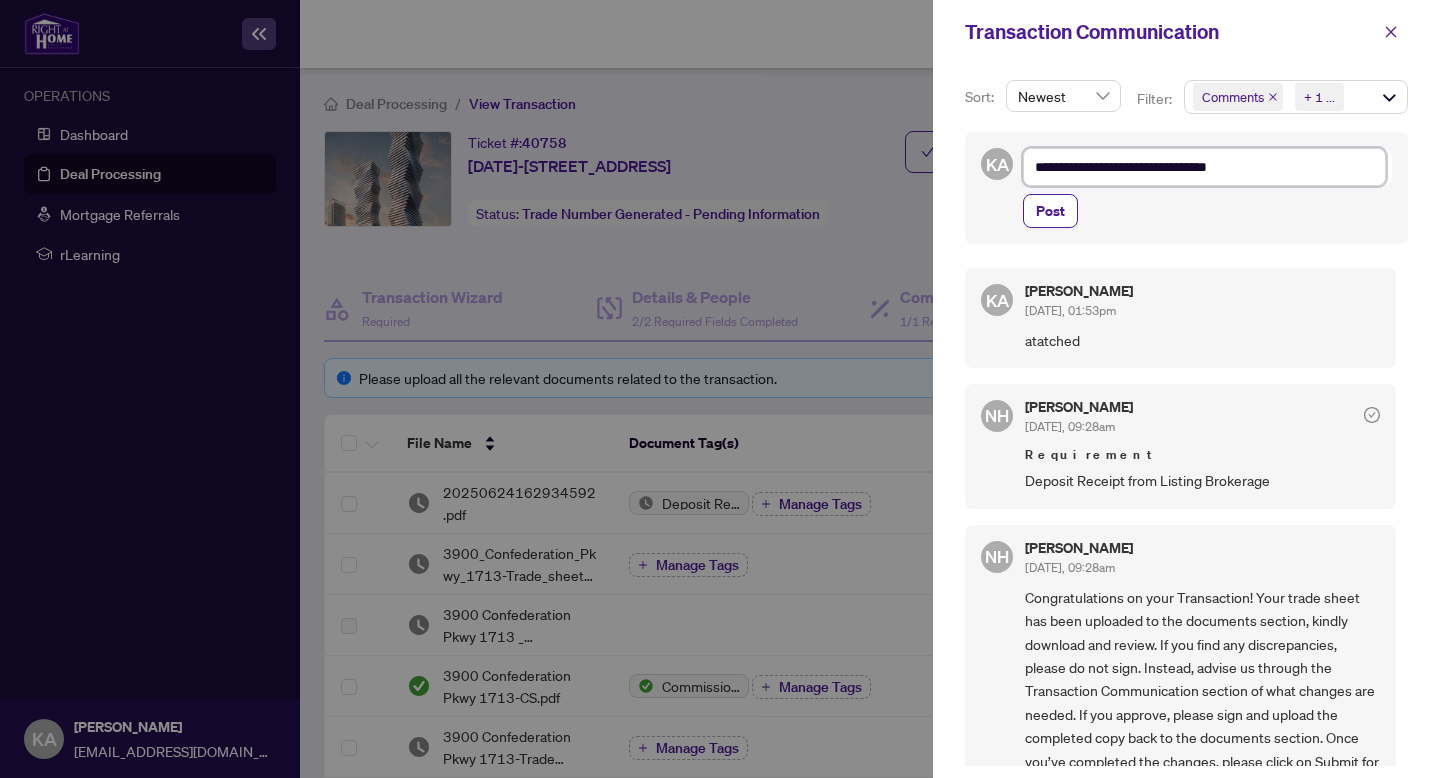 type on "**********" 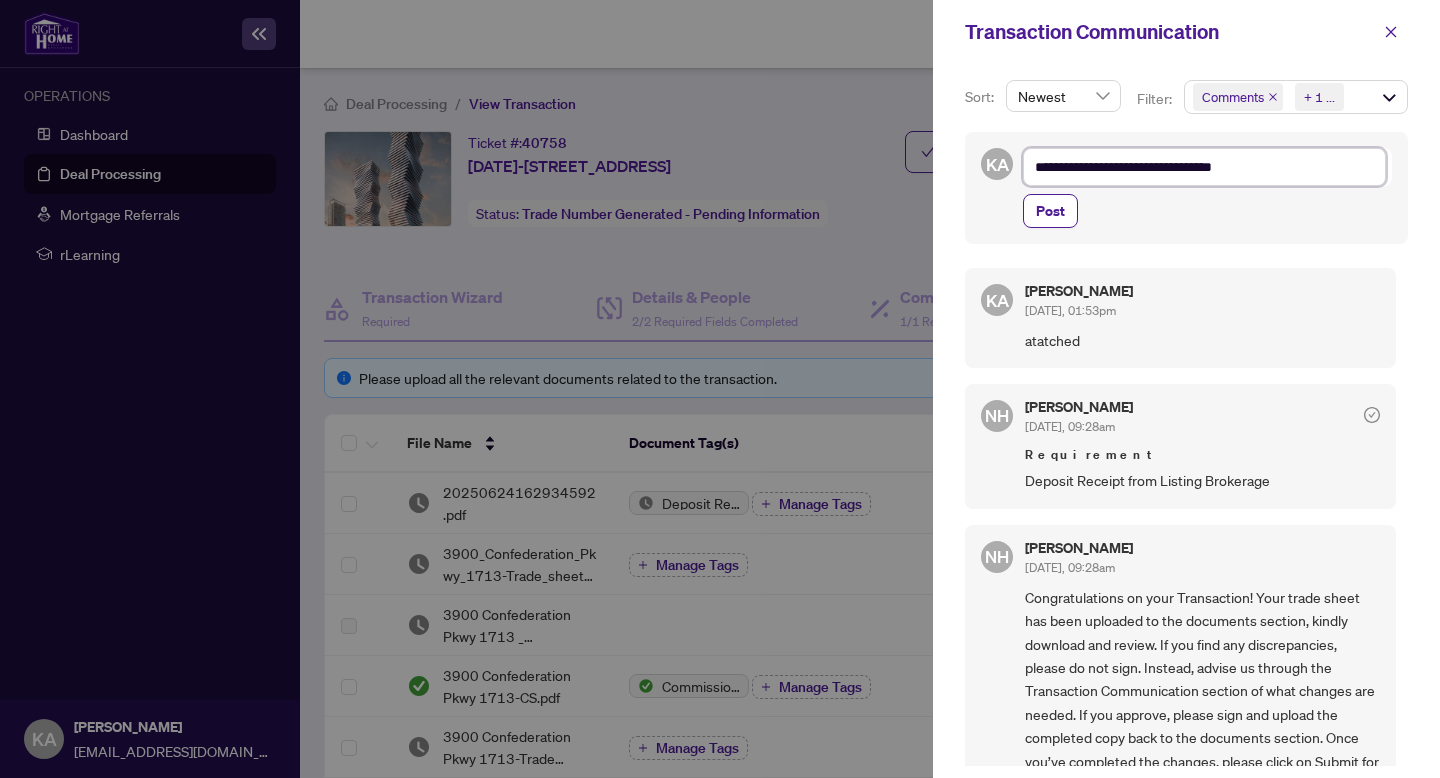 type on "**********" 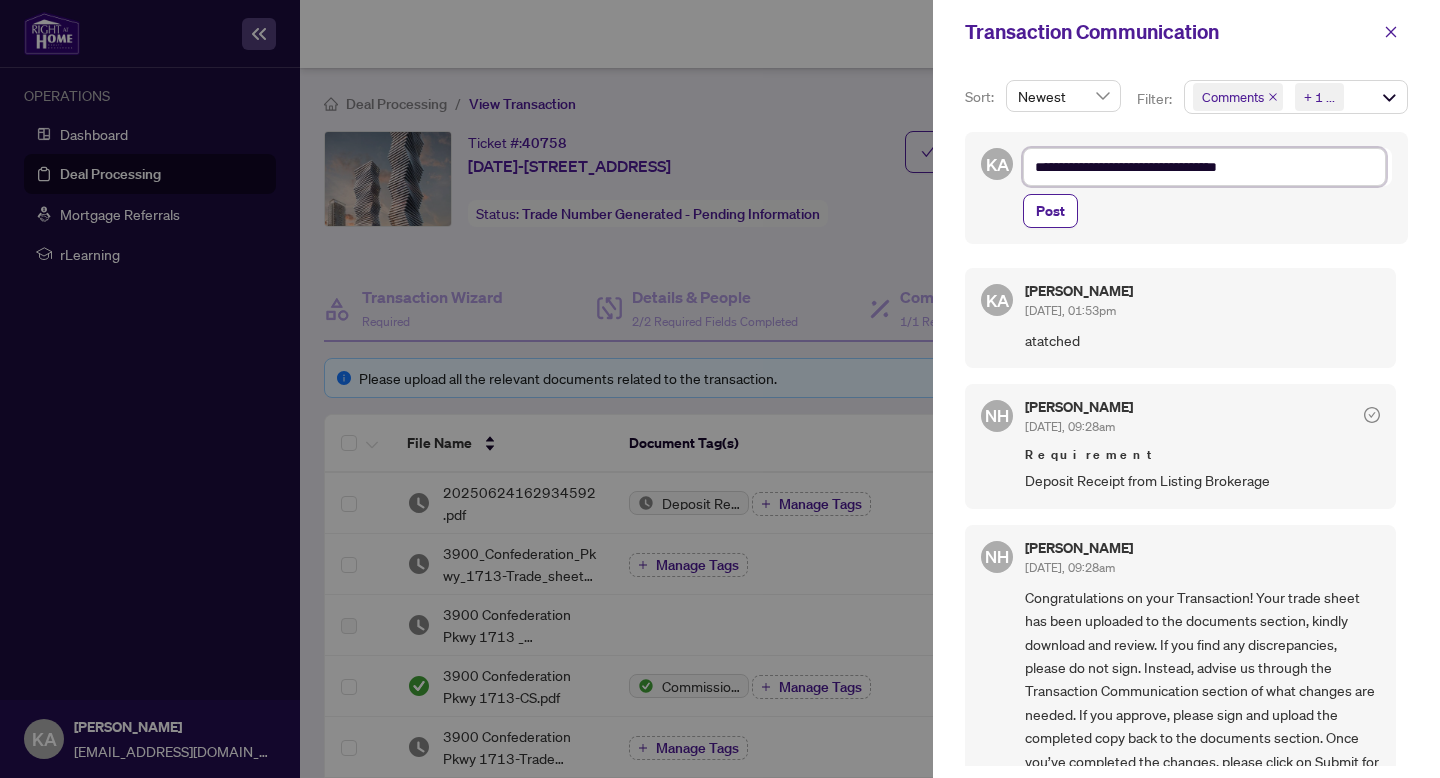 type on "**********" 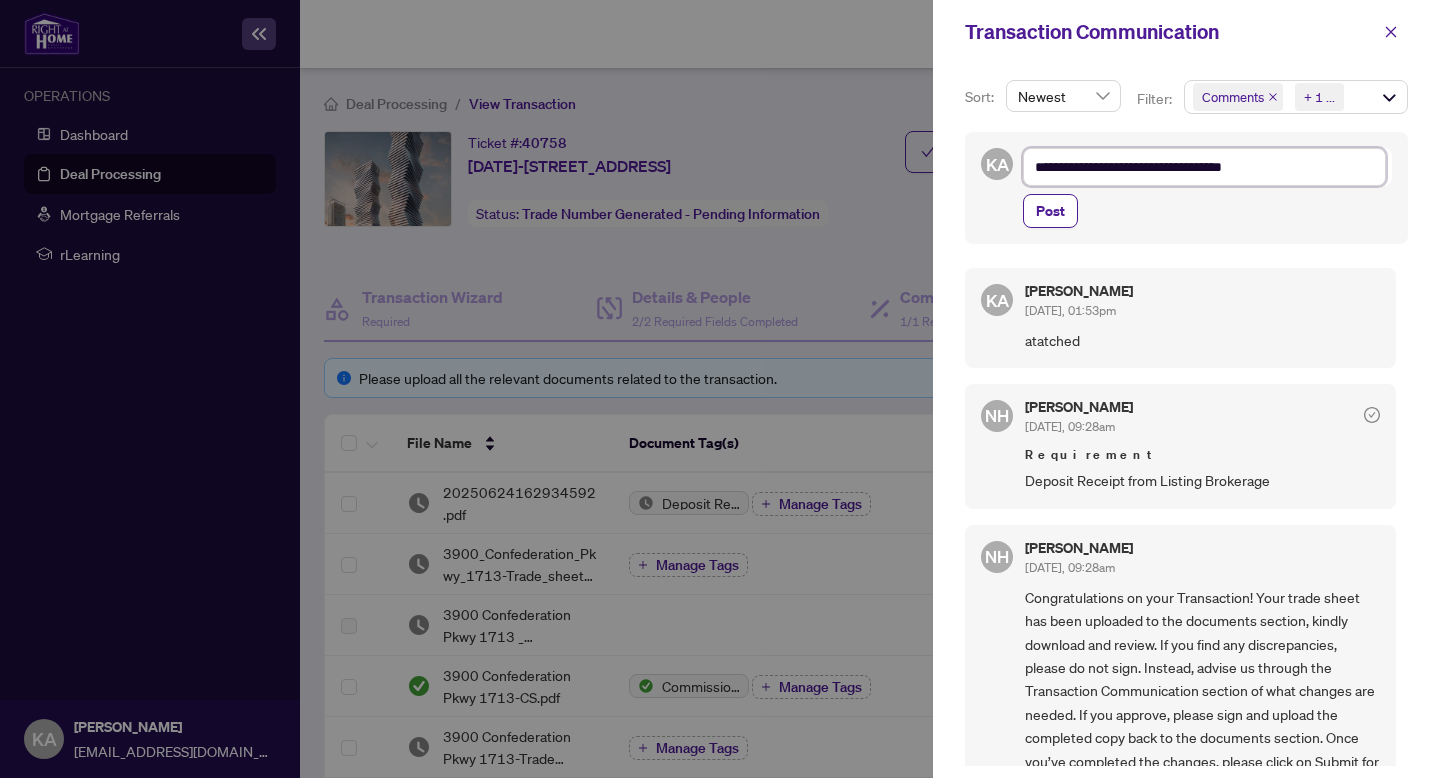 type on "**********" 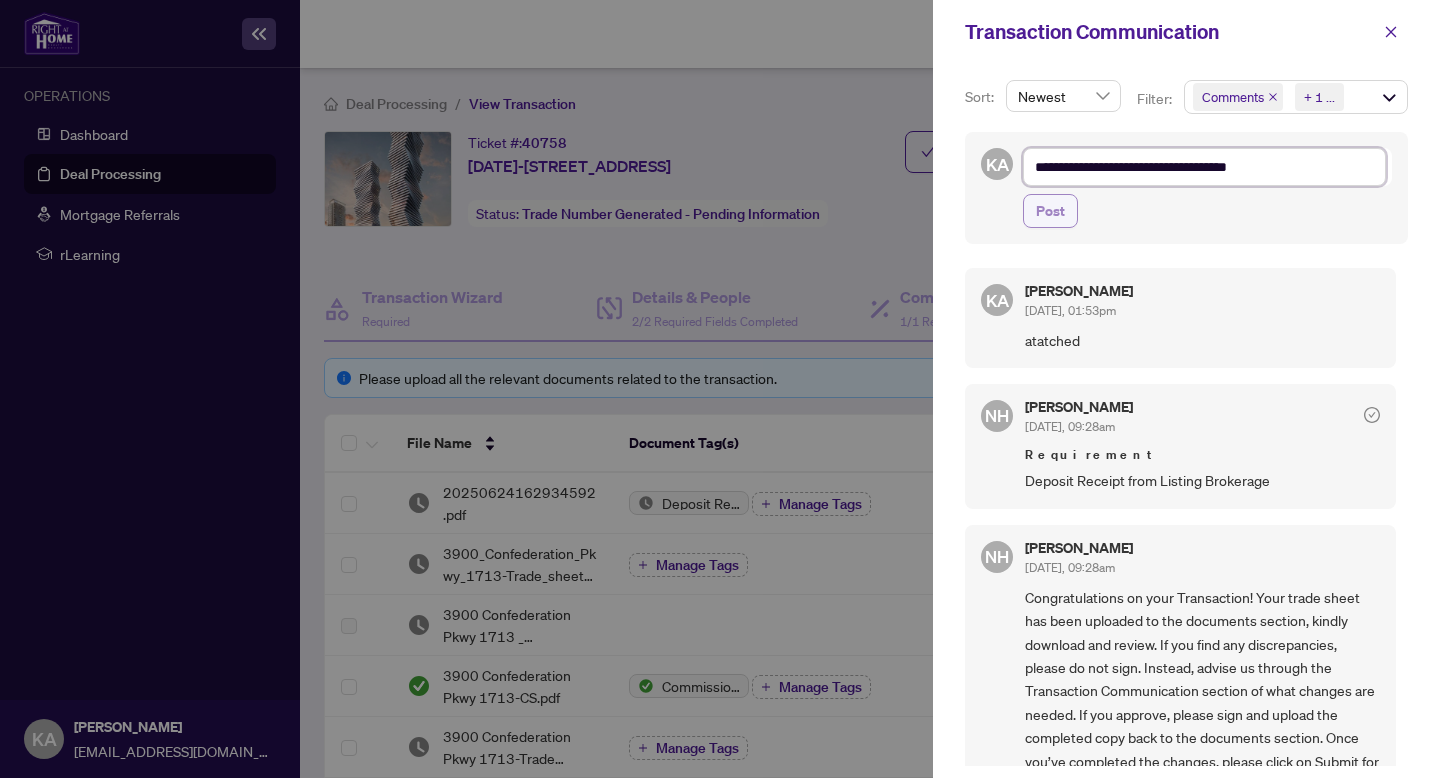 type on "**********" 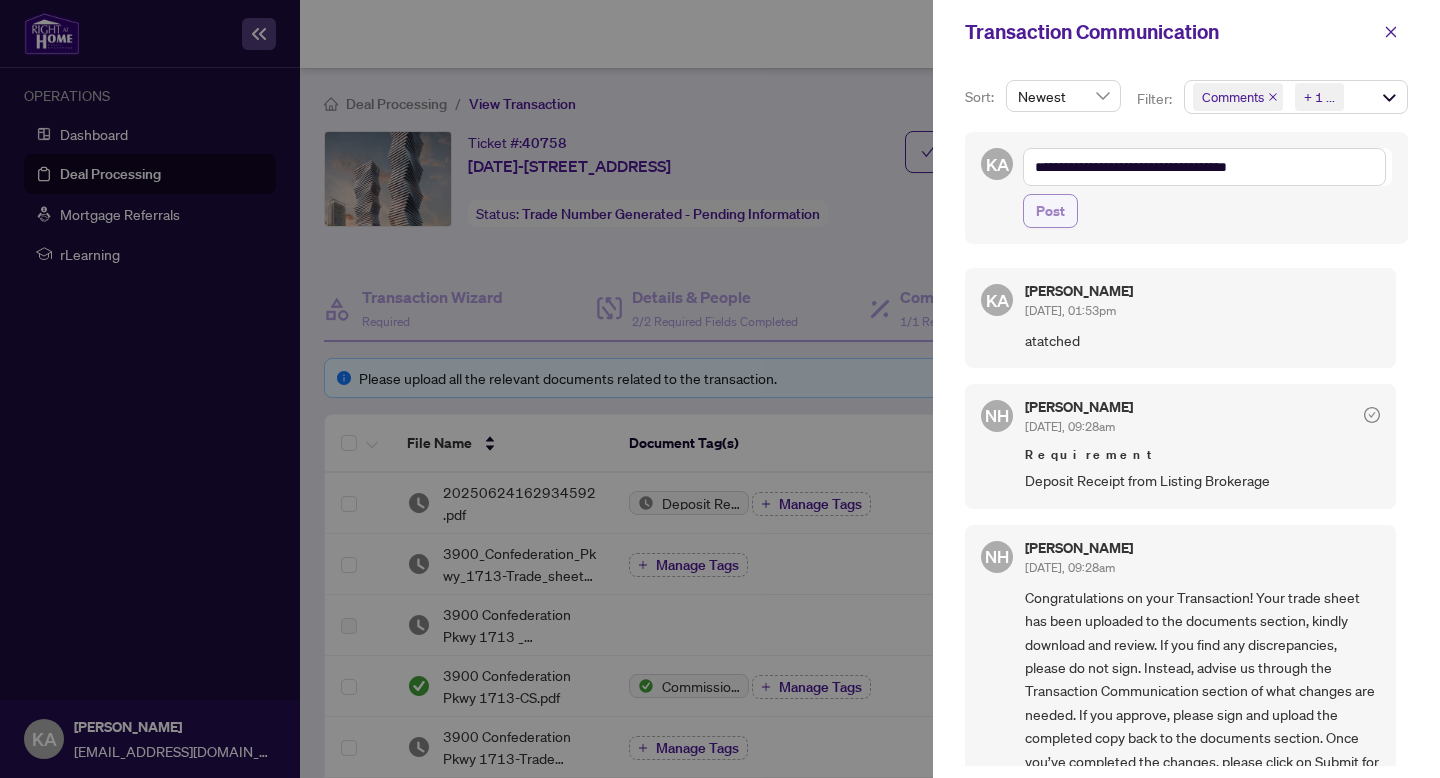 click on "Post" at bounding box center (1050, 211) 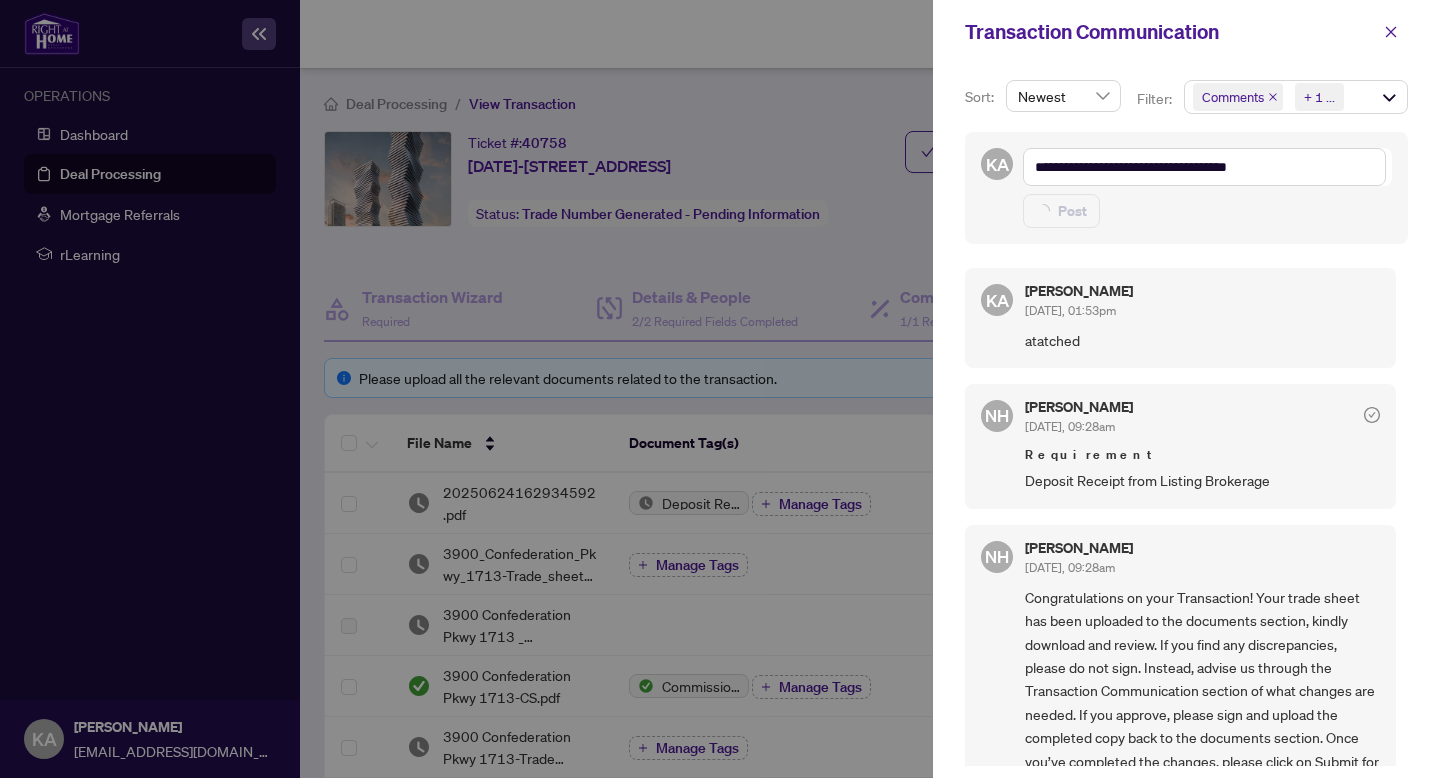 type 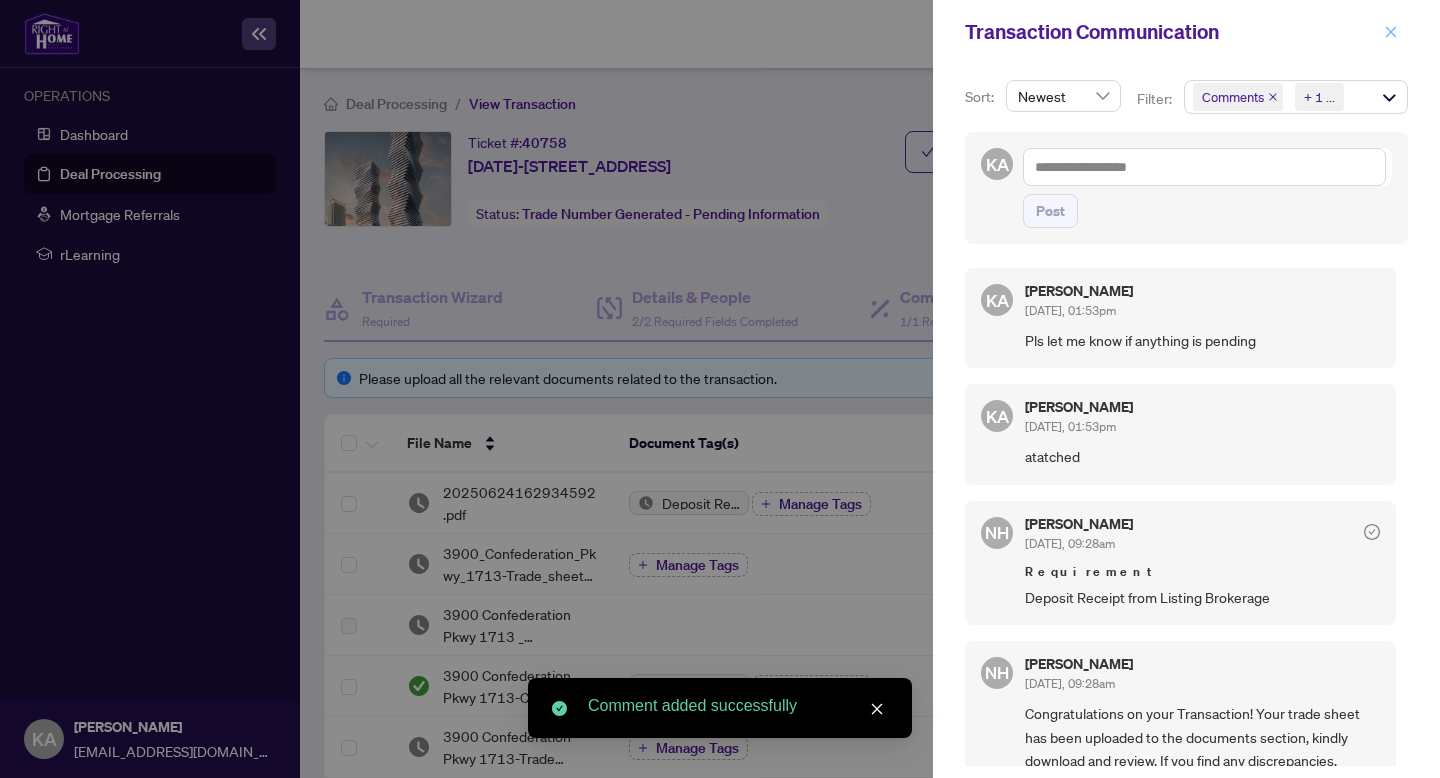 click at bounding box center [1391, 32] 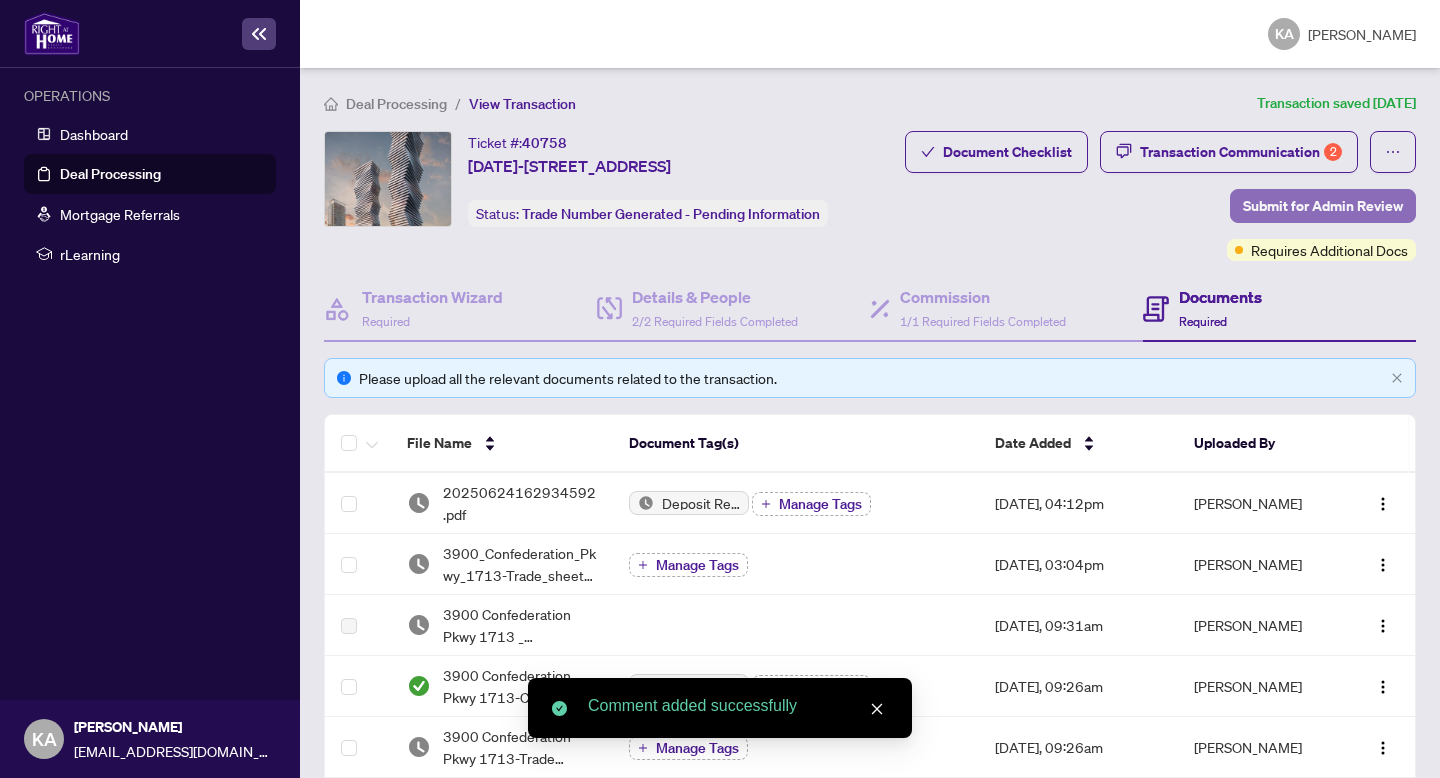 click on "Submit for Admin Review" at bounding box center (1323, 206) 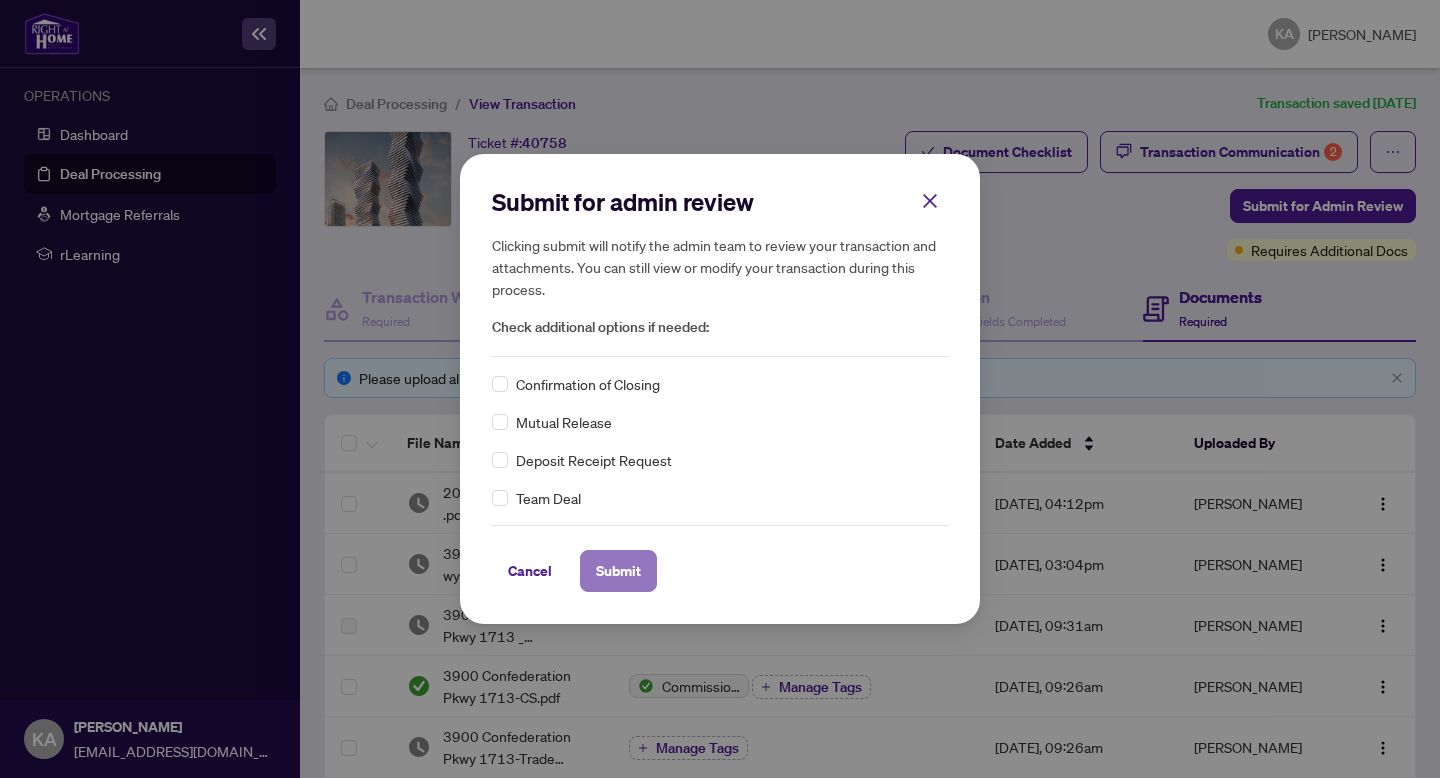 click on "Submit" at bounding box center (618, 571) 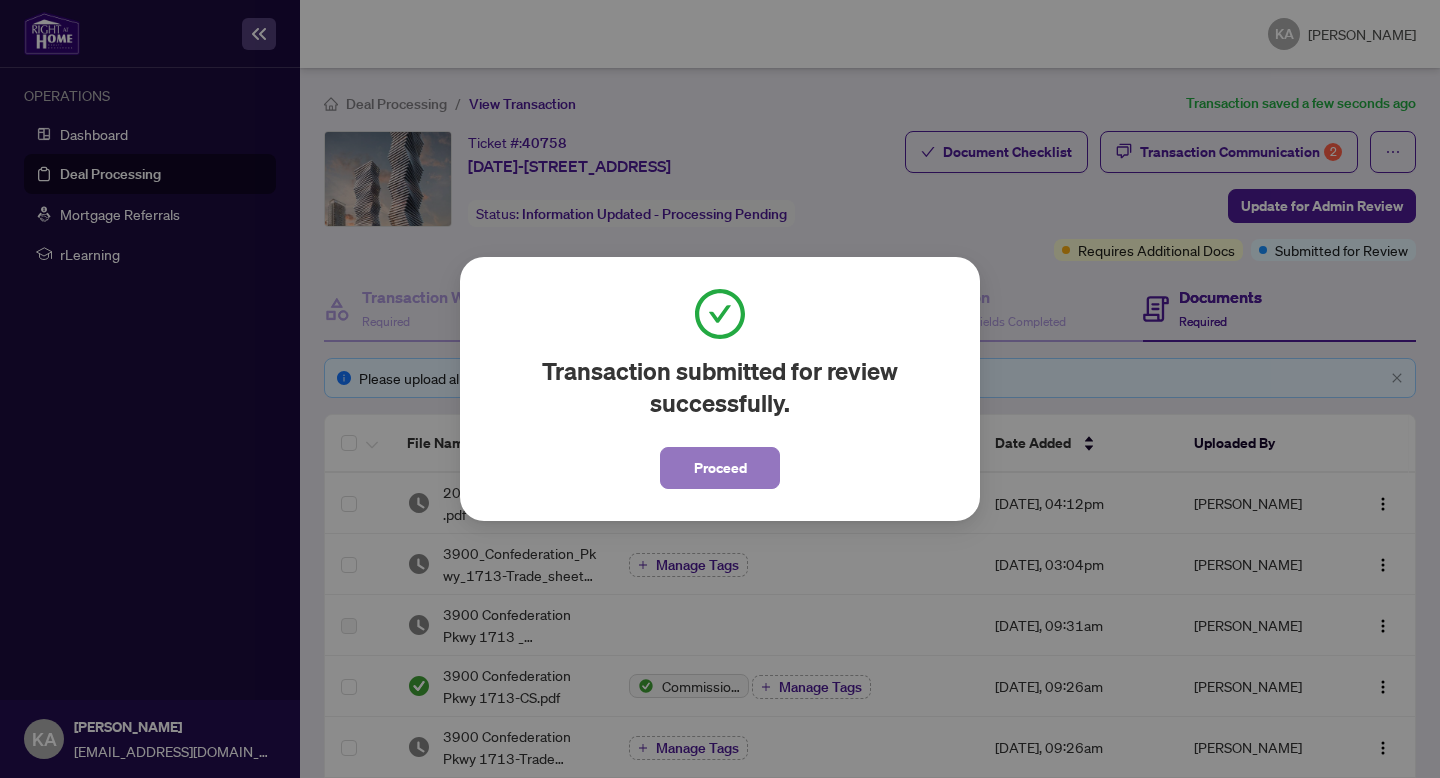 click on "Proceed" at bounding box center (720, 468) 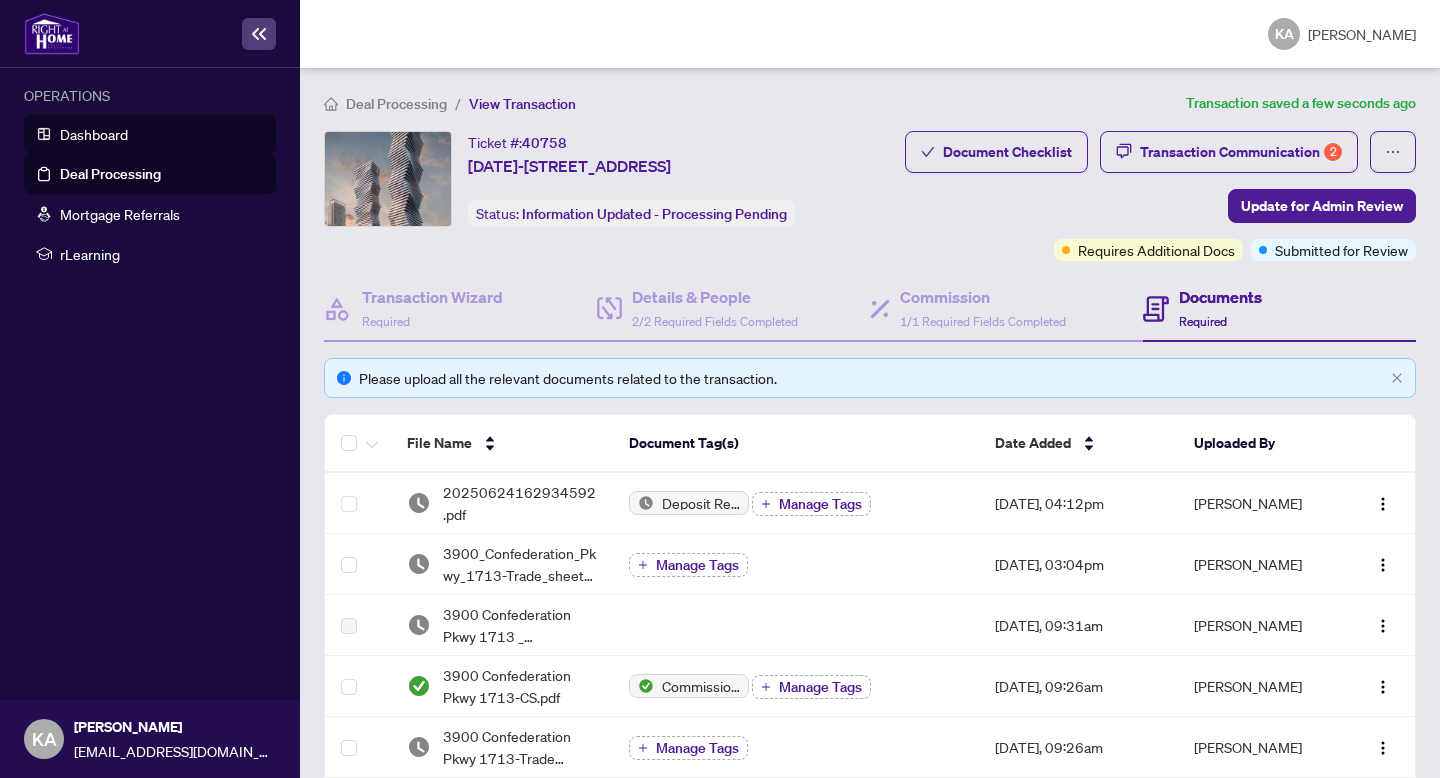 click on "Dashboard" at bounding box center (94, 134) 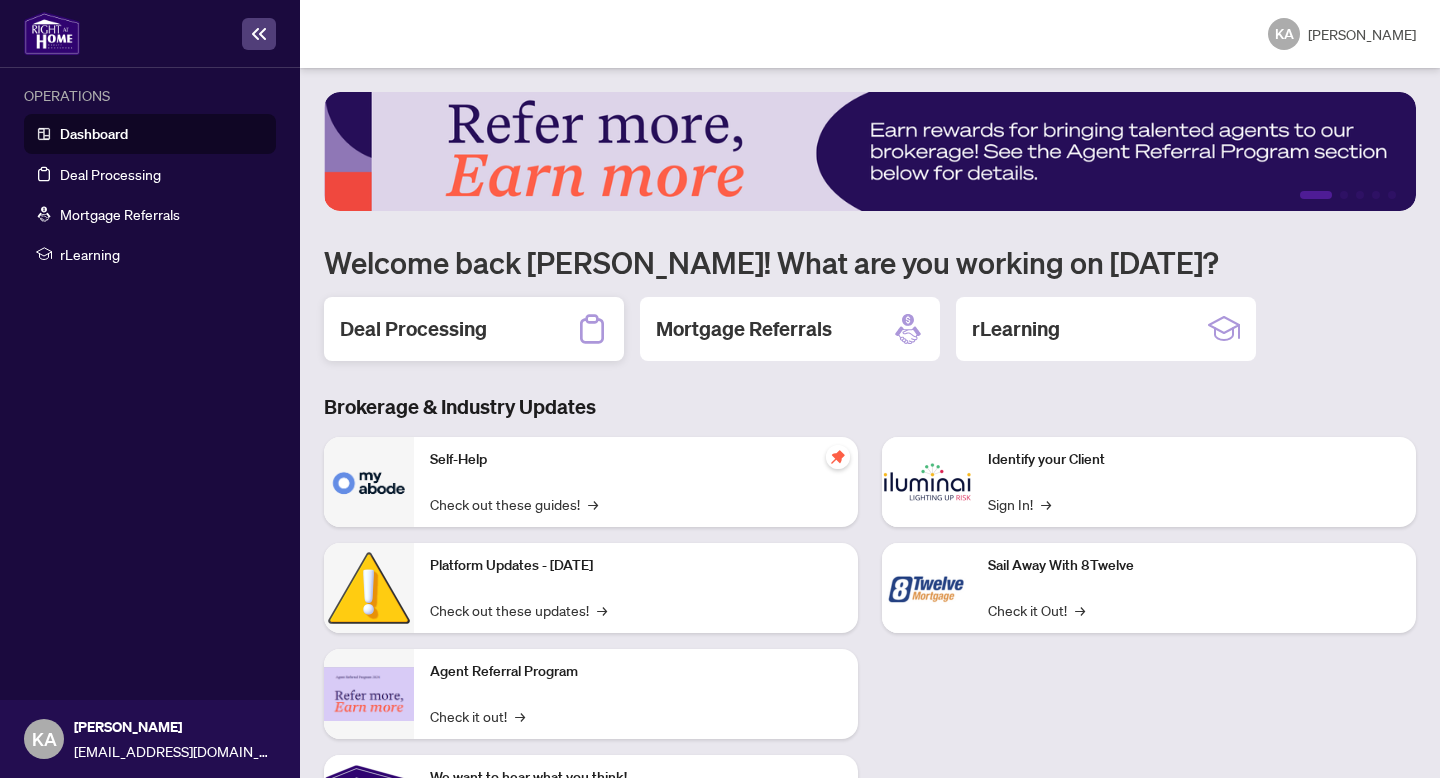 click on "Deal Processing" at bounding box center [474, 329] 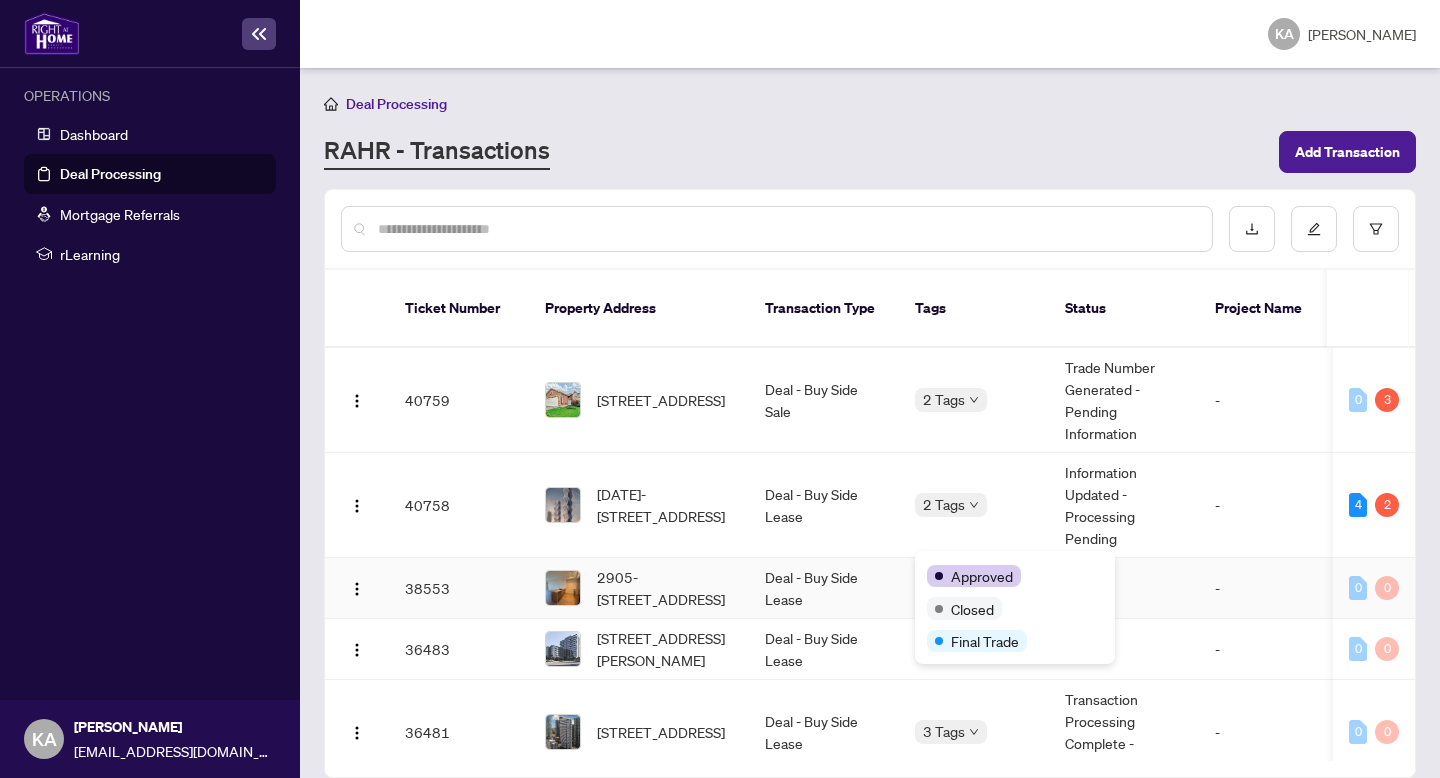 click on "Approved Closed Final Trade" at bounding box center (1015, 607) 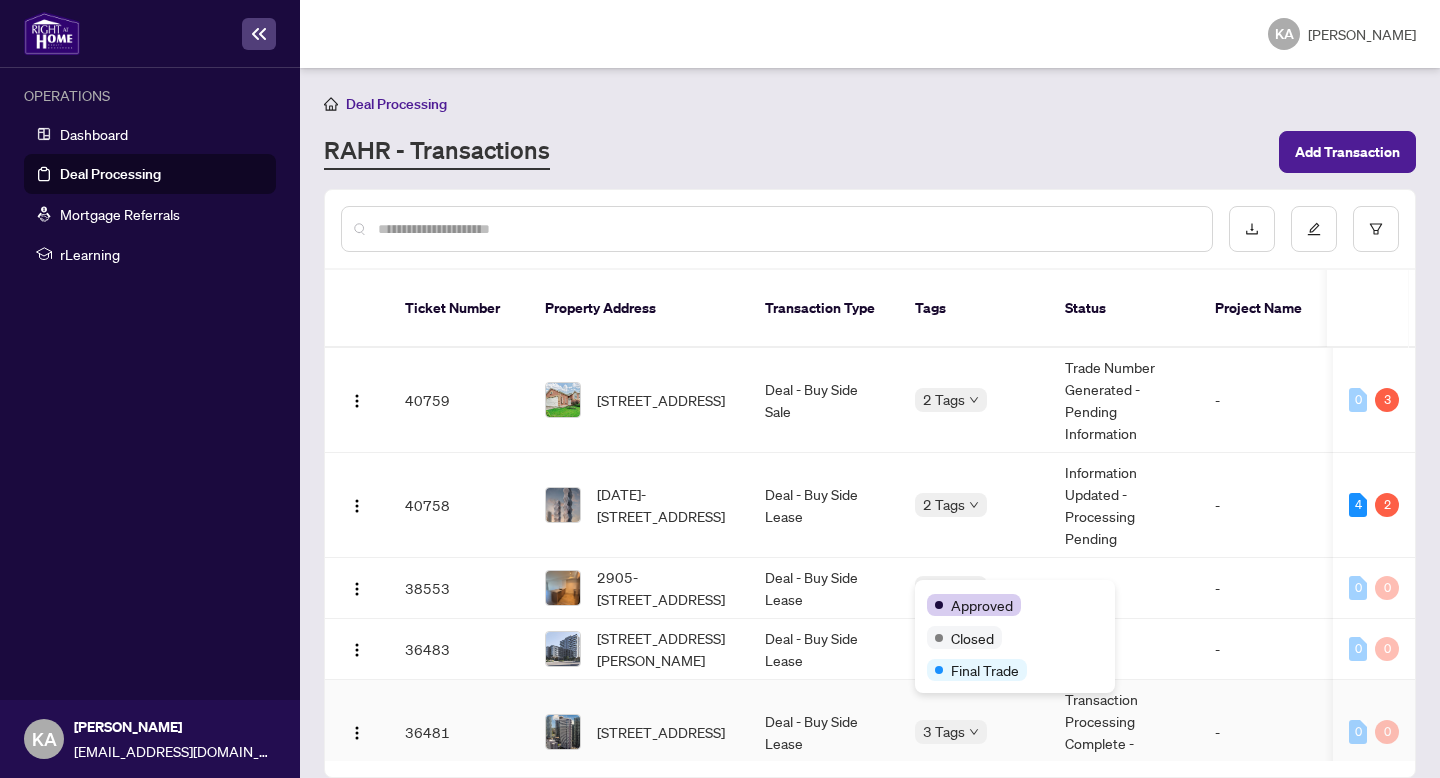 click 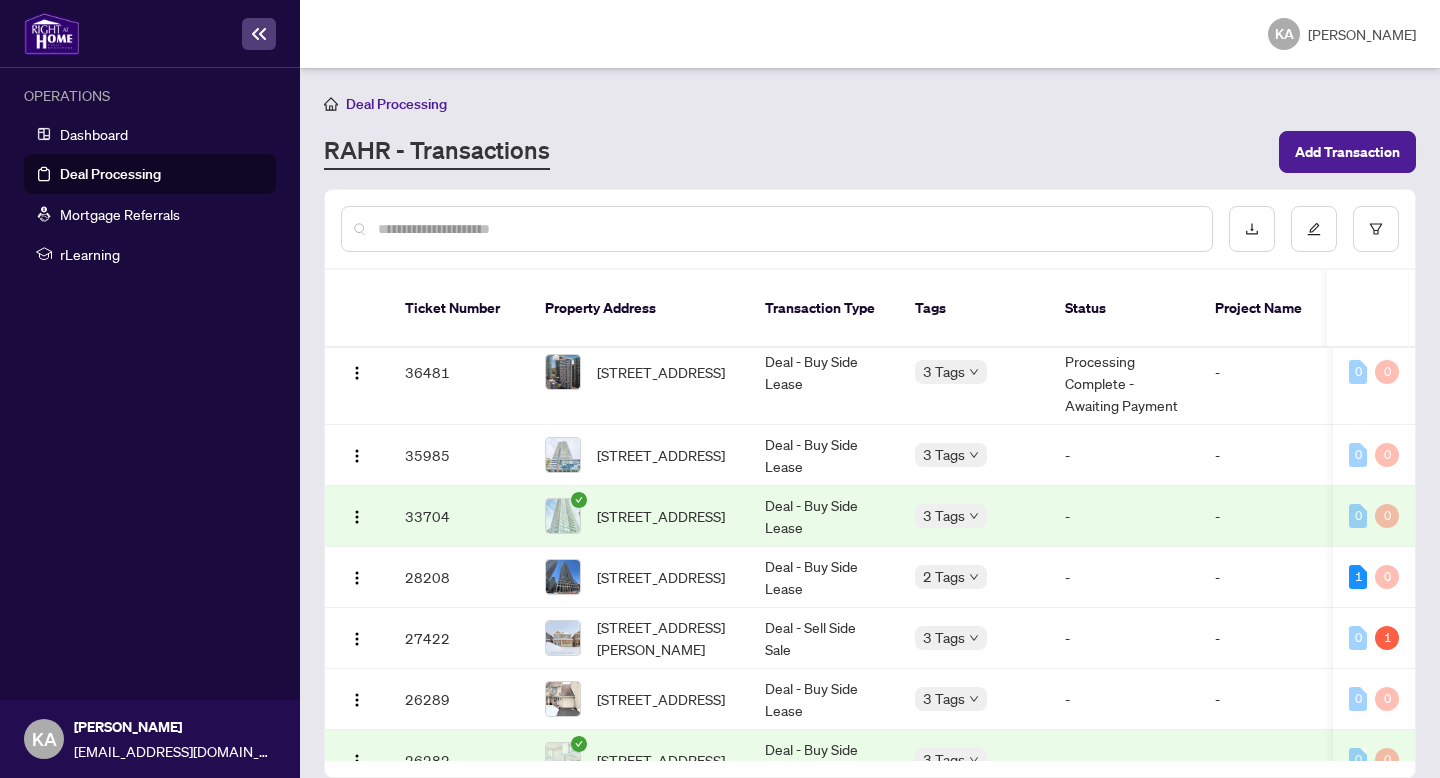 scroll, scrollTop: 400, scrollLeft: 0, axis: vertical 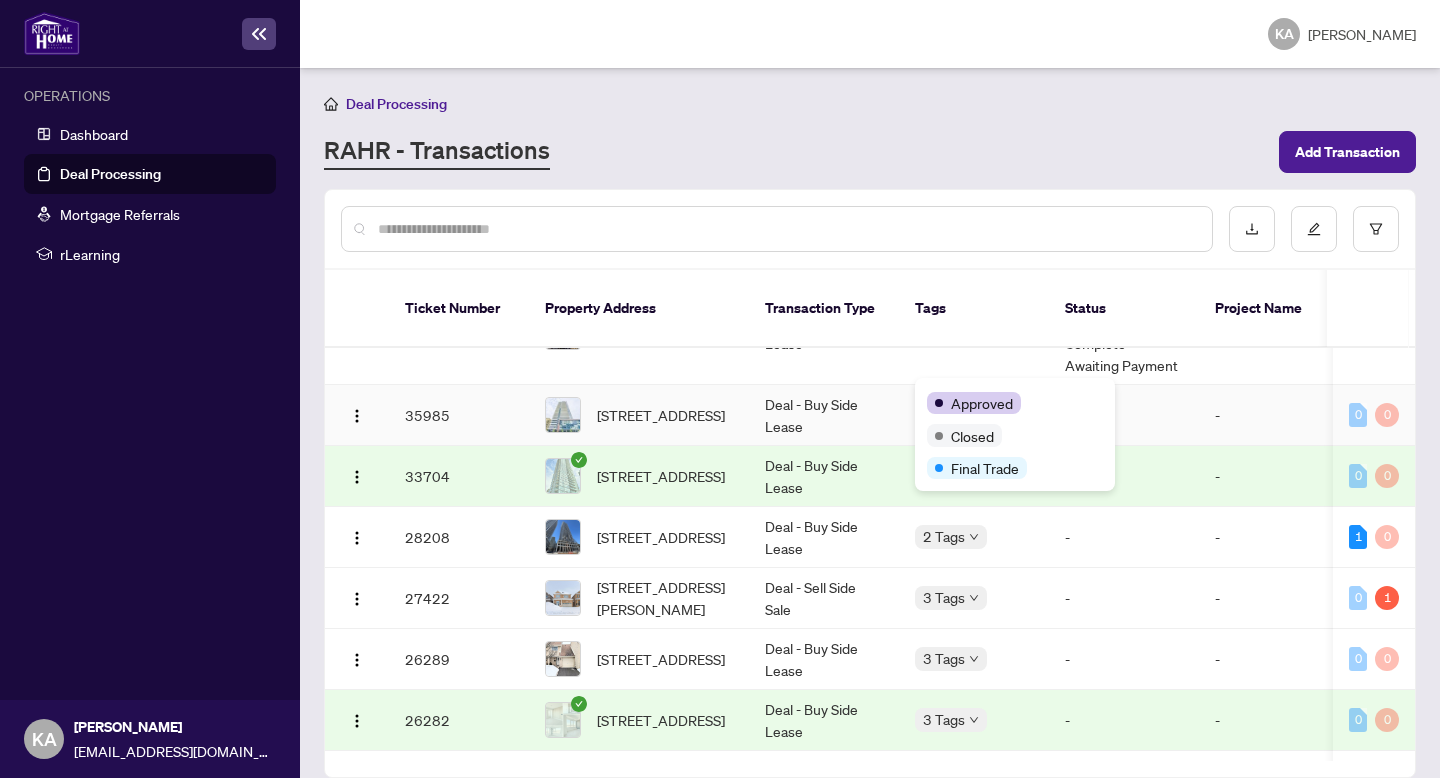 click on "Approved Closed Final Trade" at bounding box center (1015, 434) 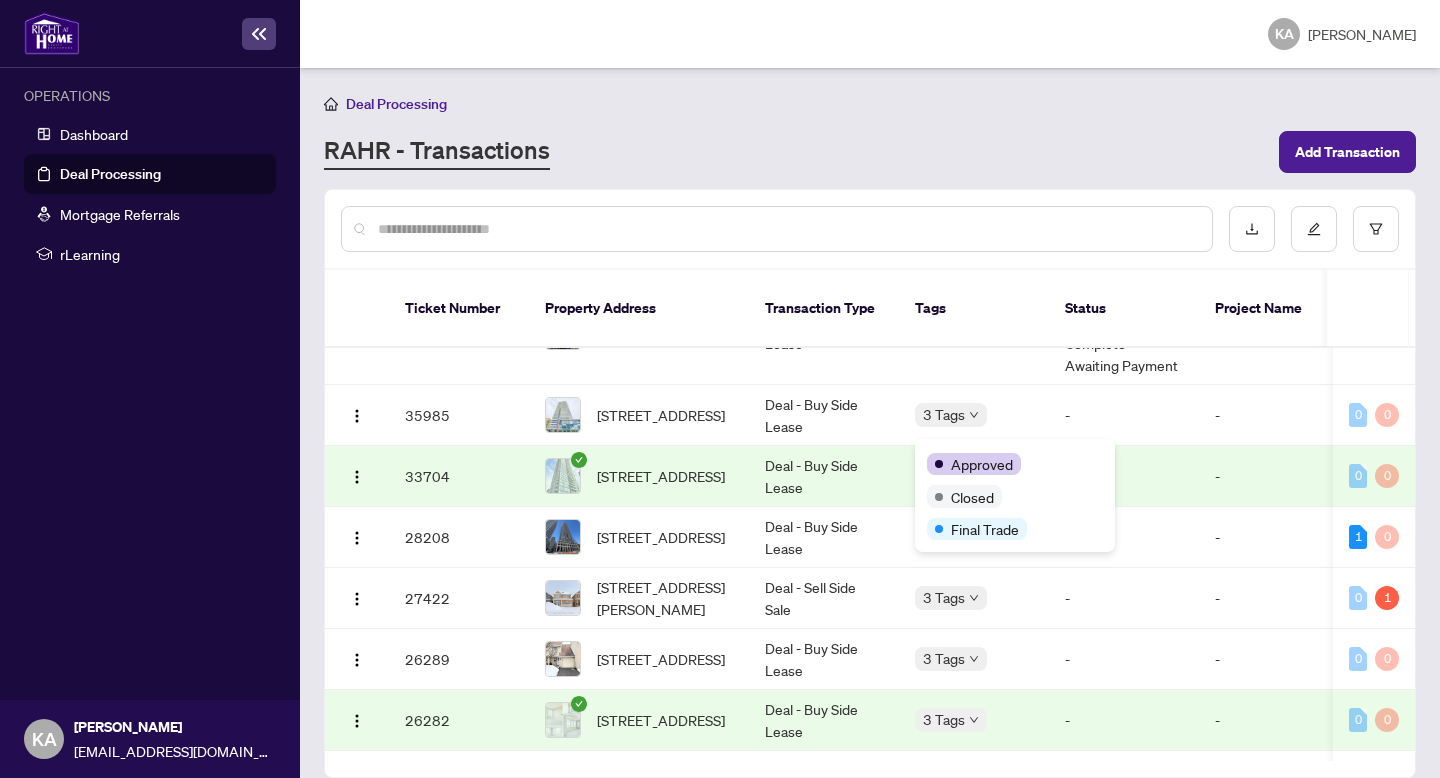 click on "Approved" at bounding box center [982, 464] 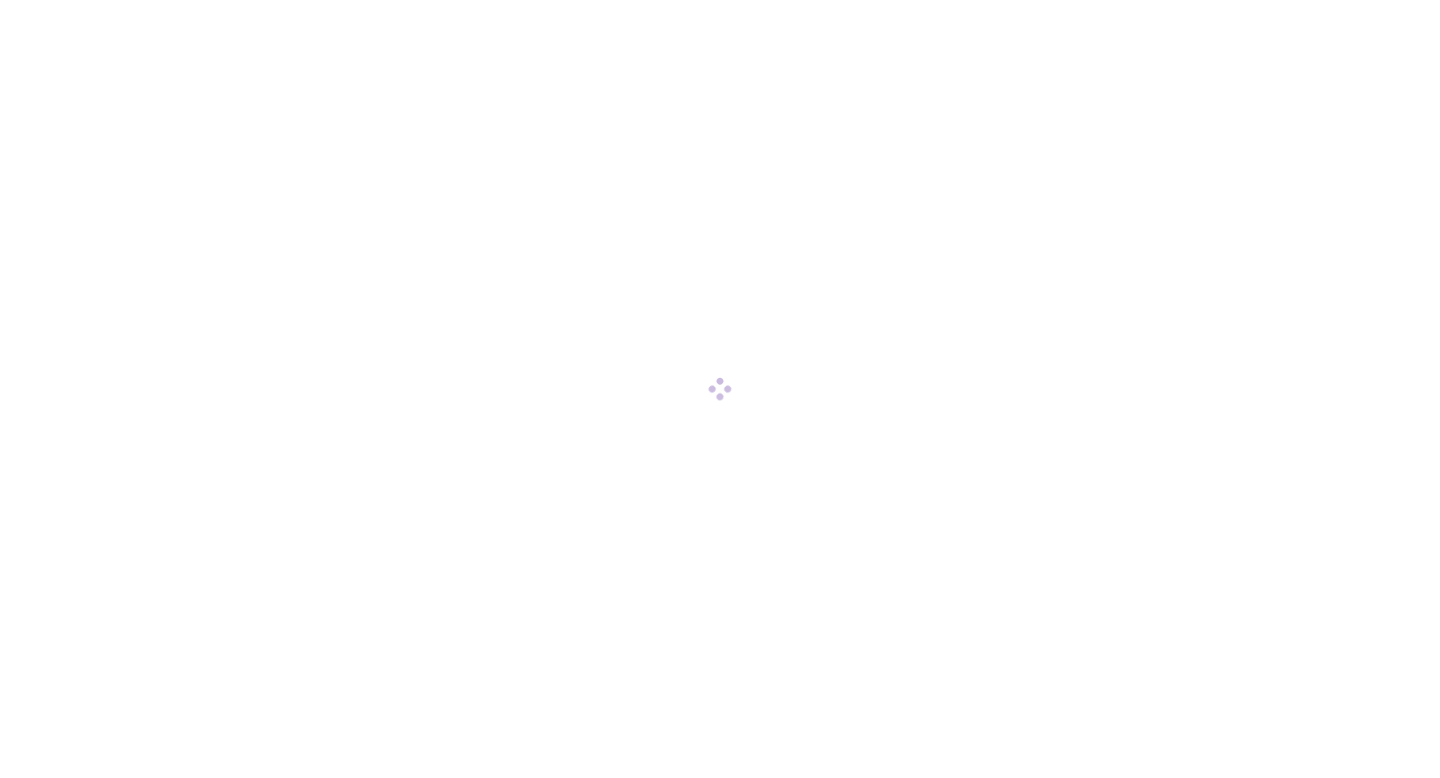 scroll, scrollTop: 0, scrollLeft: 0, axis: both 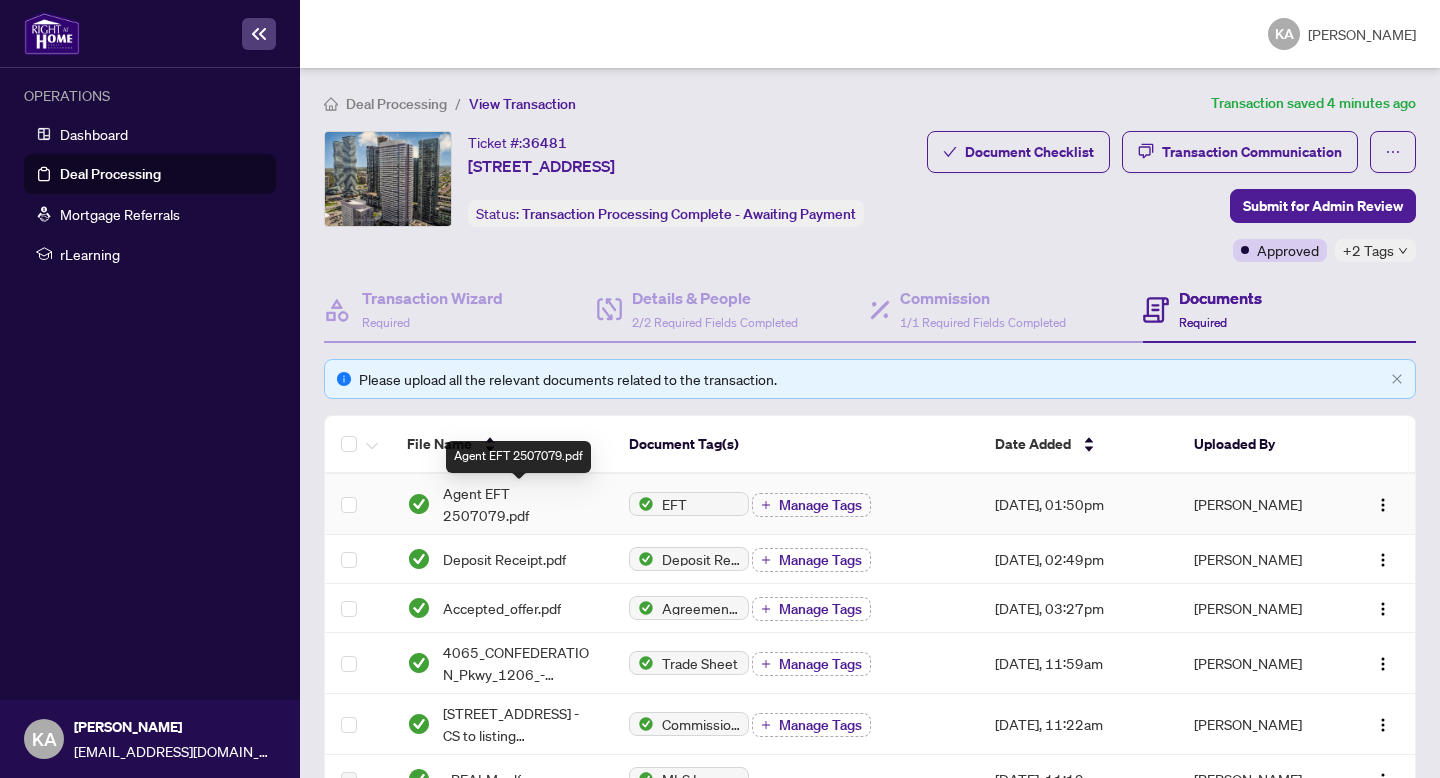 click on "Agent EFT 2507079.pdf" at bounding box center [520, 504] 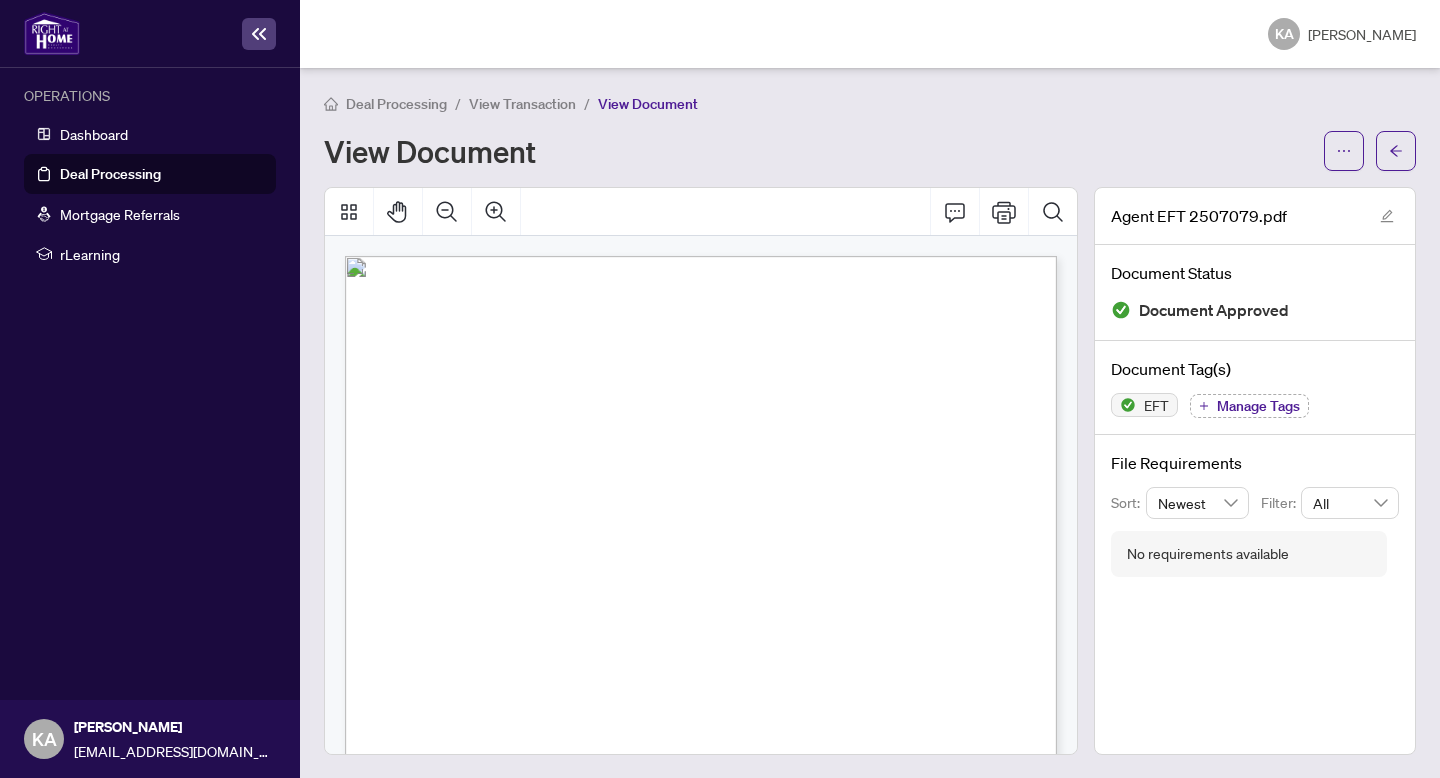 click on "Right at Home Realty
PAID BY E.F.T.
July 02, 2025
Nine Hundred Four and 00/100 Dollars  $******904.00
Intoku Solutions Corp.
c/o Khushboo Arora
2170 Portway Ave
Mississauga ON L5H 3M7
NOTE:  2507079-A 4065 CONFEDERATION Pkwy 1206
DATE
AMOUNT
PAY
TO THE
ORDER
OF
9699  Intoku Solutions Corp.  CHQ.#: EFT22147
c/o Khushboo Arora  Date:July 02, 2025
Trade#  Property Address  Gross  Cheque Summary  Amount  To-Date
(From: 1.RBC Commission Tr)
2507079-A  4065 CONFEDERATION Pkwy 1206  1,050.00  Gross Earnings  1,050.00  11,852.50
Deal Fee-Lea  -250.00  -2,000.00
Buyers  Hariharan Arumugam  Platinum Fee  0.00  -150.00
Gayathri Balakrishnan  HST  104.00  1,261.33
Sellers  Sanjay C. Varghese  Net Pay  904.00  10,963.83
Sherin A. Mathews
9699  Intoku Solutions Corp.  CHQ.#: EFT22147
c/o Khushboo Arora  Date:July 02, 2025
Trade#  Property Address  Gross  Cheque Summary  Amount  To-Date
(From: 1.RBC Commission Tr)
2507079-A  4065 CONFEDERATION Pkwy 1206  1,050.00  Gross Earnings  1,050.00 Buyers" at bounding box center (759, 792) 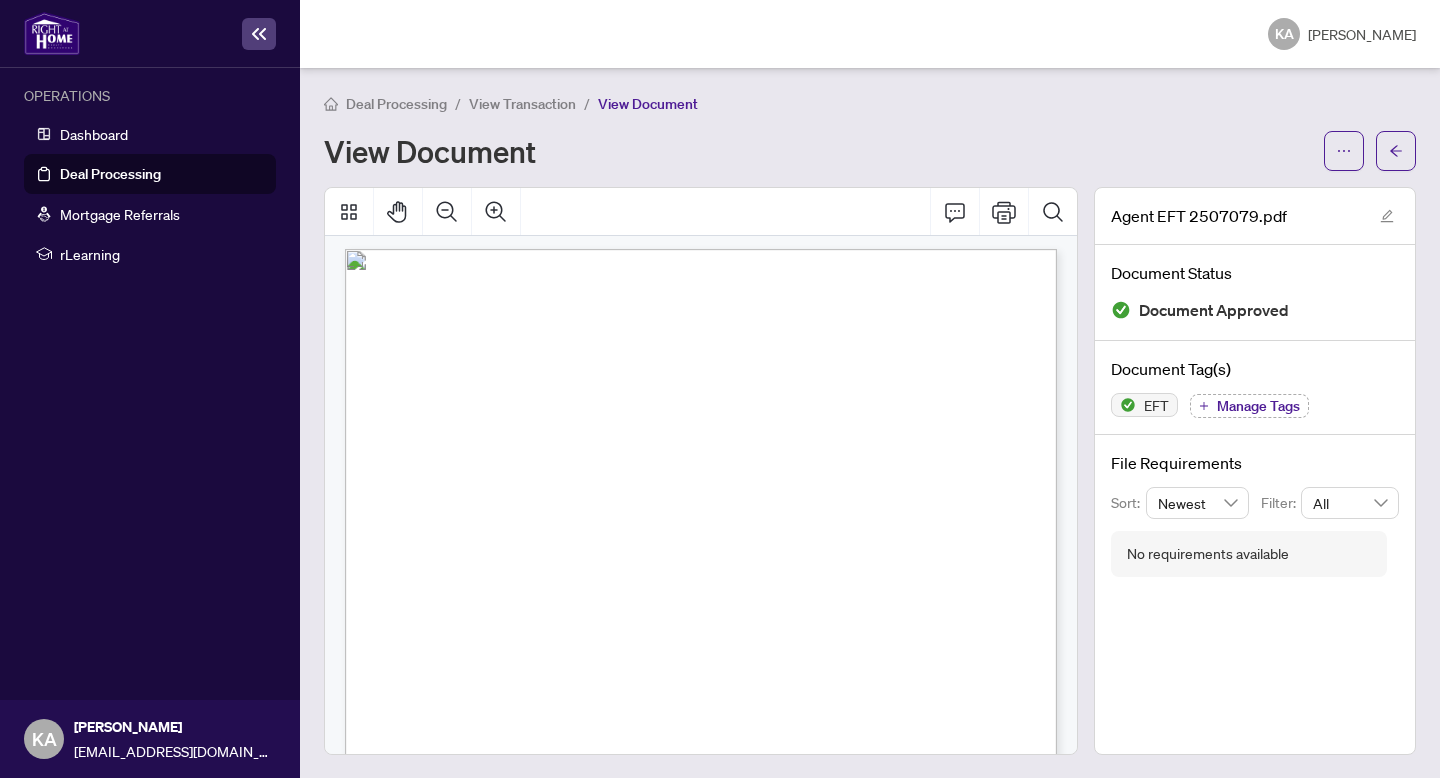 scroll, scrollTop: 0, scrollLeft: 0, axis: both 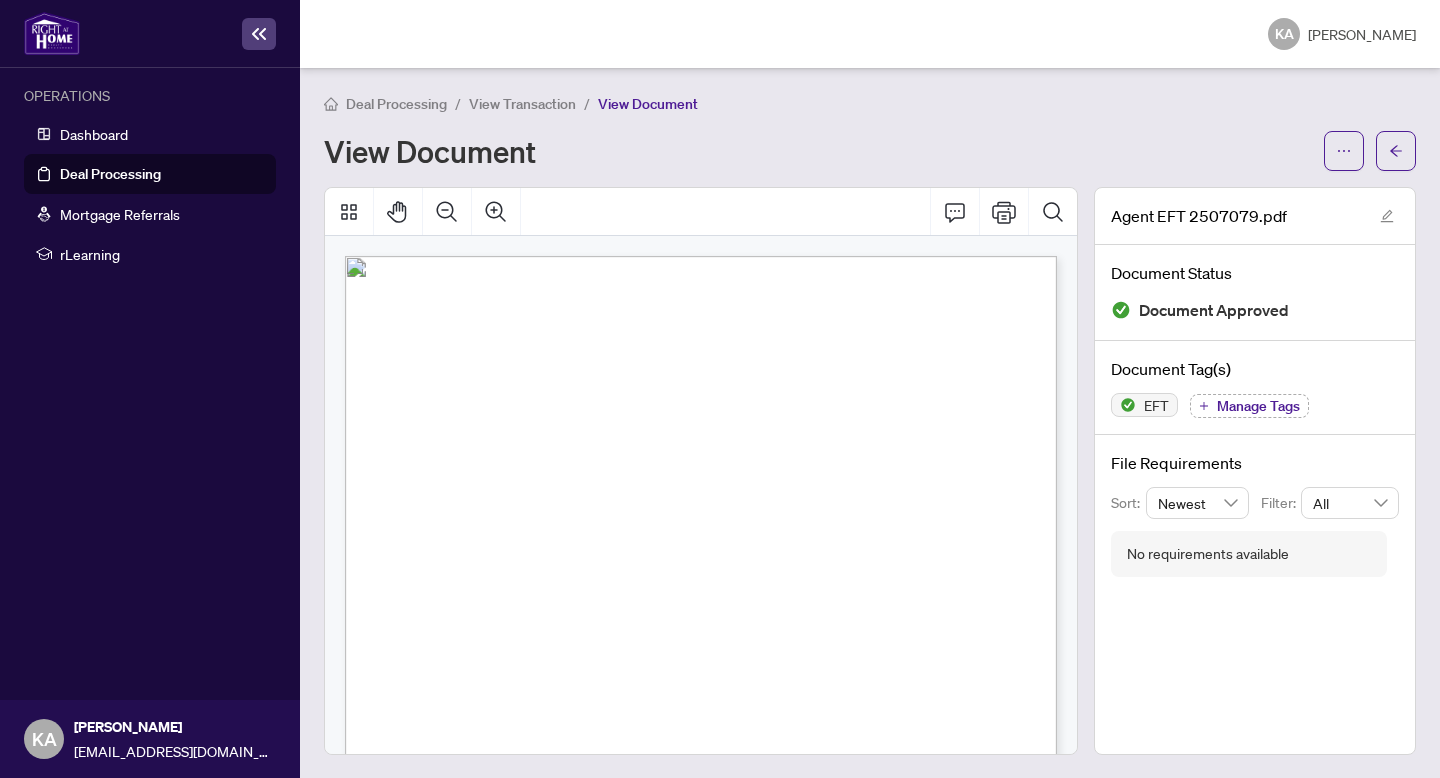 click on "View Transaction" at bounding box center (522, 104) 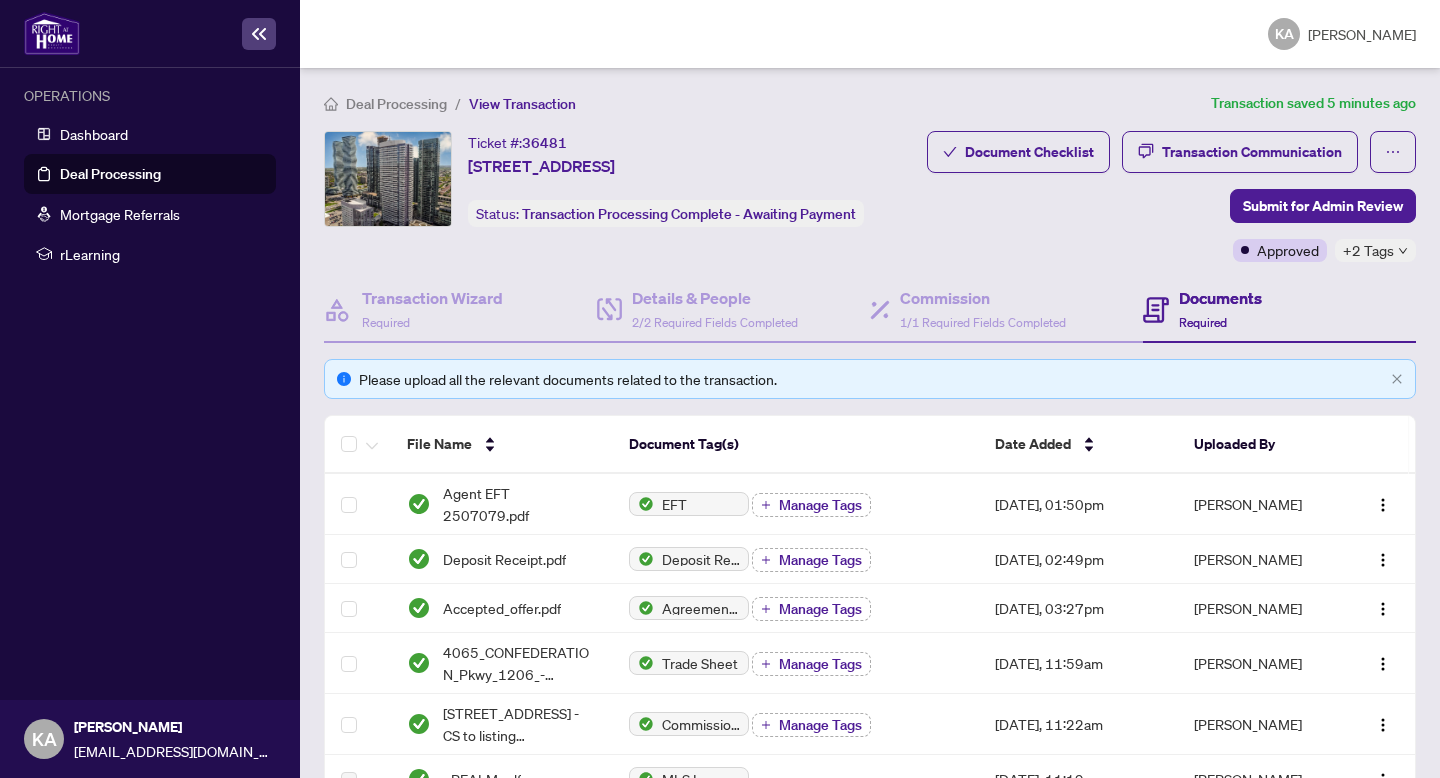 click on "Deal Processing" at bounding box center [396, 104] 